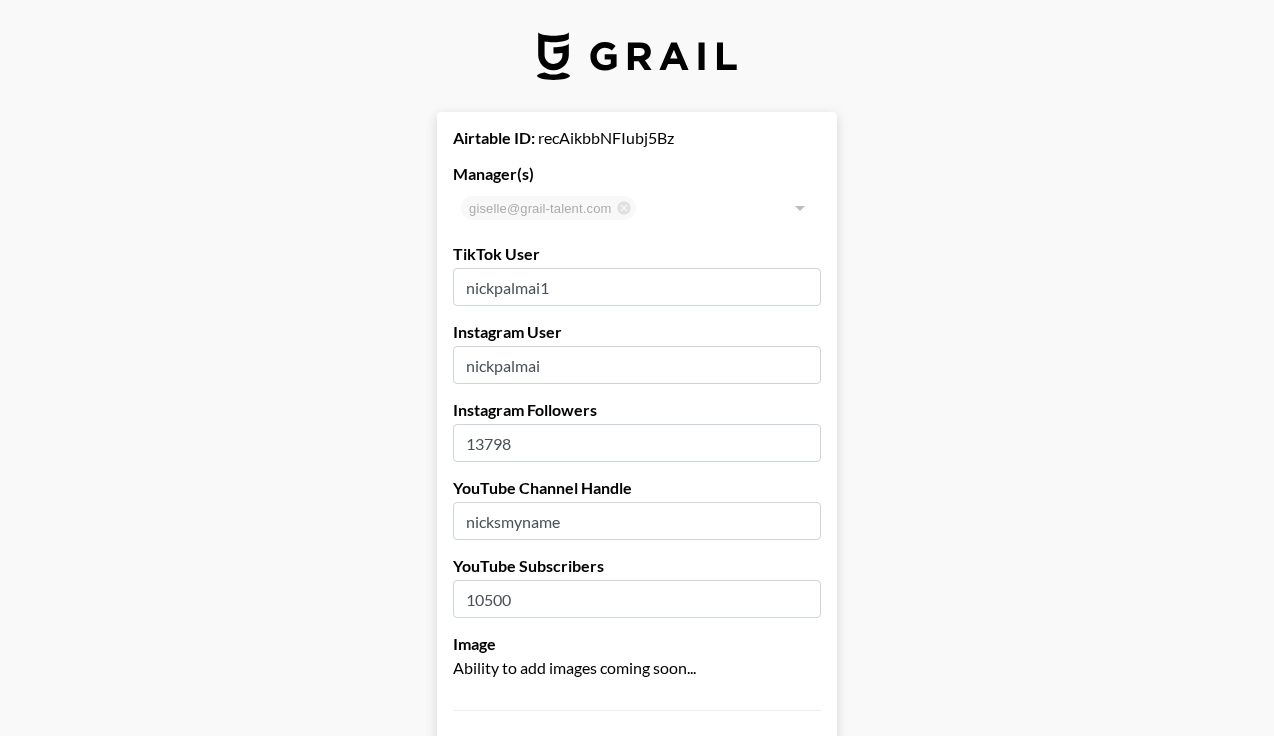 select on "USD" 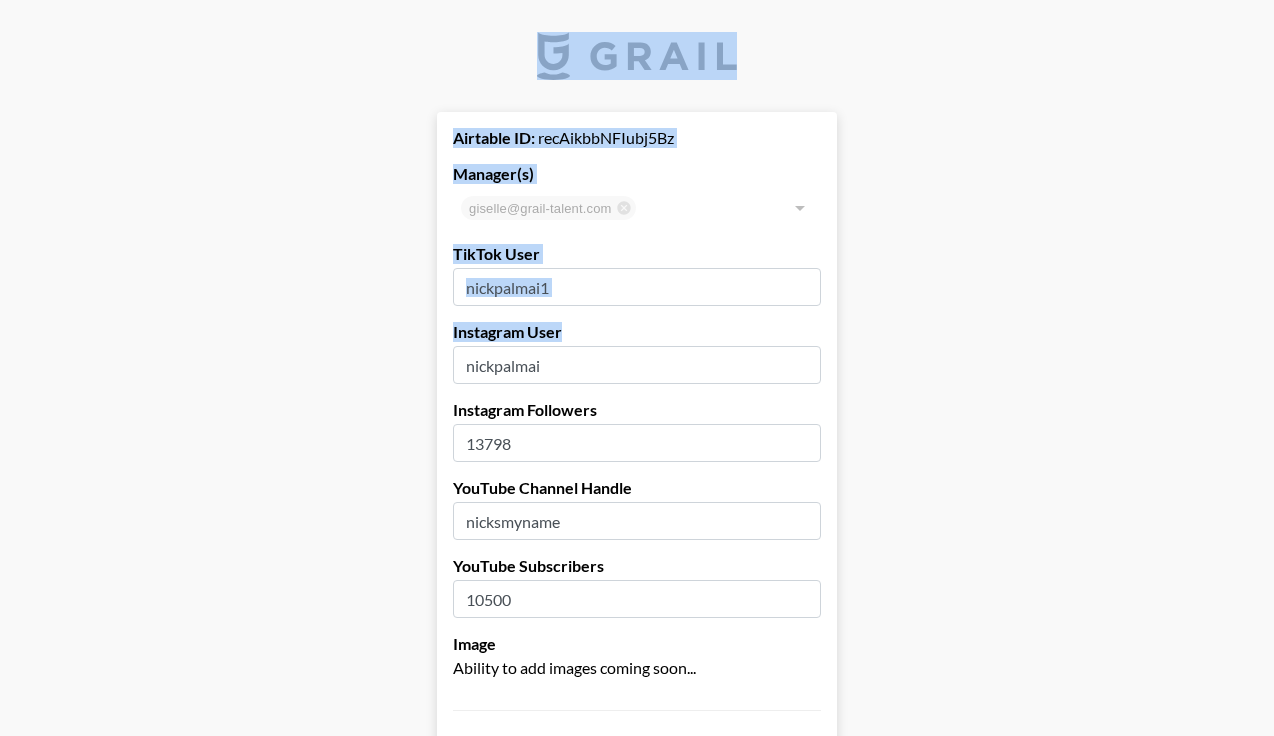 drag, startPoint x: 870, startPoint y: 373, endPoint x: 855, endPoint y: -112, distance: 485.2319 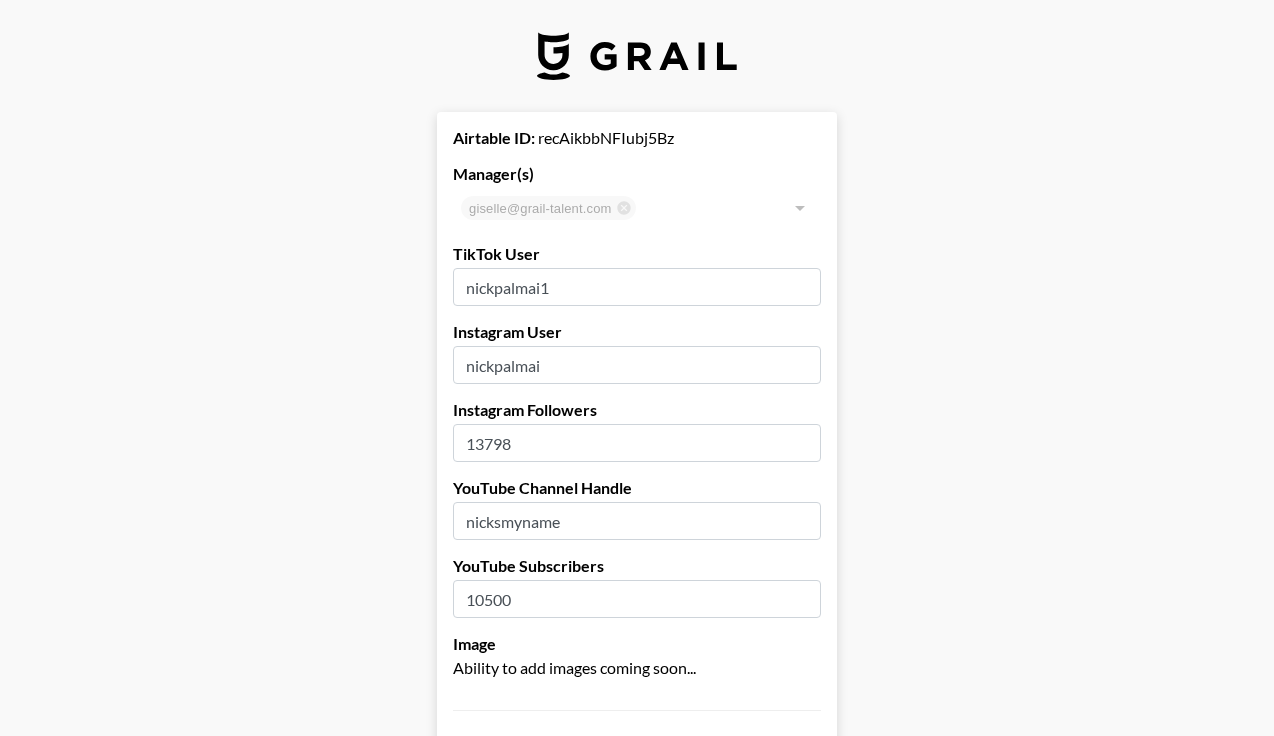click on "Airtable ID:   recAikbbNFIubj5Bz Manager(s) [EMAIL] ​ TikTok User nickpalmai1 Instagram User nickpalmai Instagram Followers 13798 YouTube Channel Handle nicksmyname YouTube Subscribers 10500 Image Ability to add images coming soon... TikTok Prices TikTok Brand Price 1600 TikTok Song Price 600 Instagram Prices Brand Prices Reel  - (Default Brand Price) 850 Grid Post 700 3-Frame Story 350 Song Price IG Song Price 500 YouTube Prices Brand Prices 60-90s Integration  - (Default Brand Price) Pre-Roll YouTube Short Song Price YT Song Price Hide on Booking Platform If checked, creator will be hidden from  clients  but not from managers. Delete from Booking Platform If checked, creator will be hidden from both clients   and managers . USE CAREFULLY. Show on Marketing Site? Show on  https://grail-talent.com/talent Name [FIRST] [LAST] (Nick) Country [COUNTRY] ​ Birthday [DATE] Creator's Currency Select a Currency USD GBP Save Creator" at bounding box center (637, 1316) 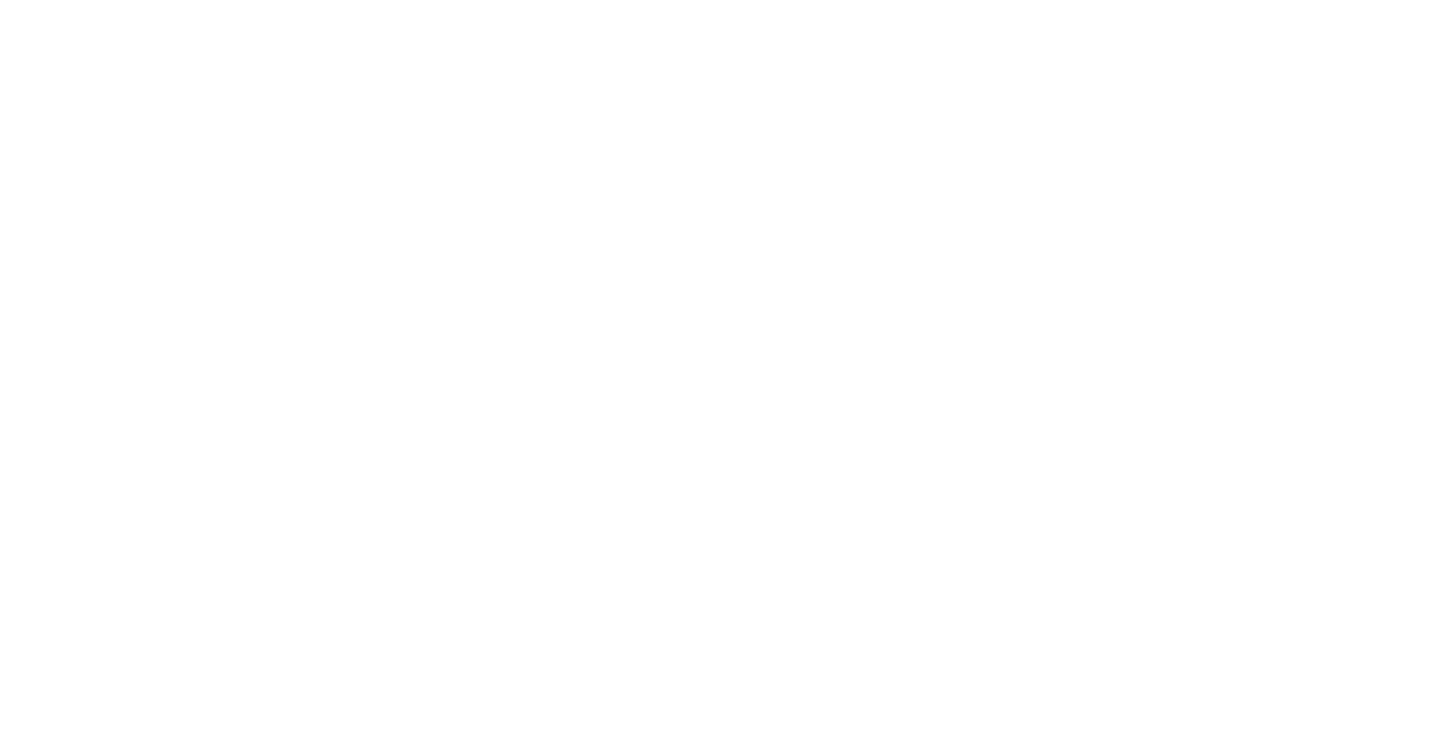 scroll, scrollTop: 0, scrollLeft: 0, axis: both 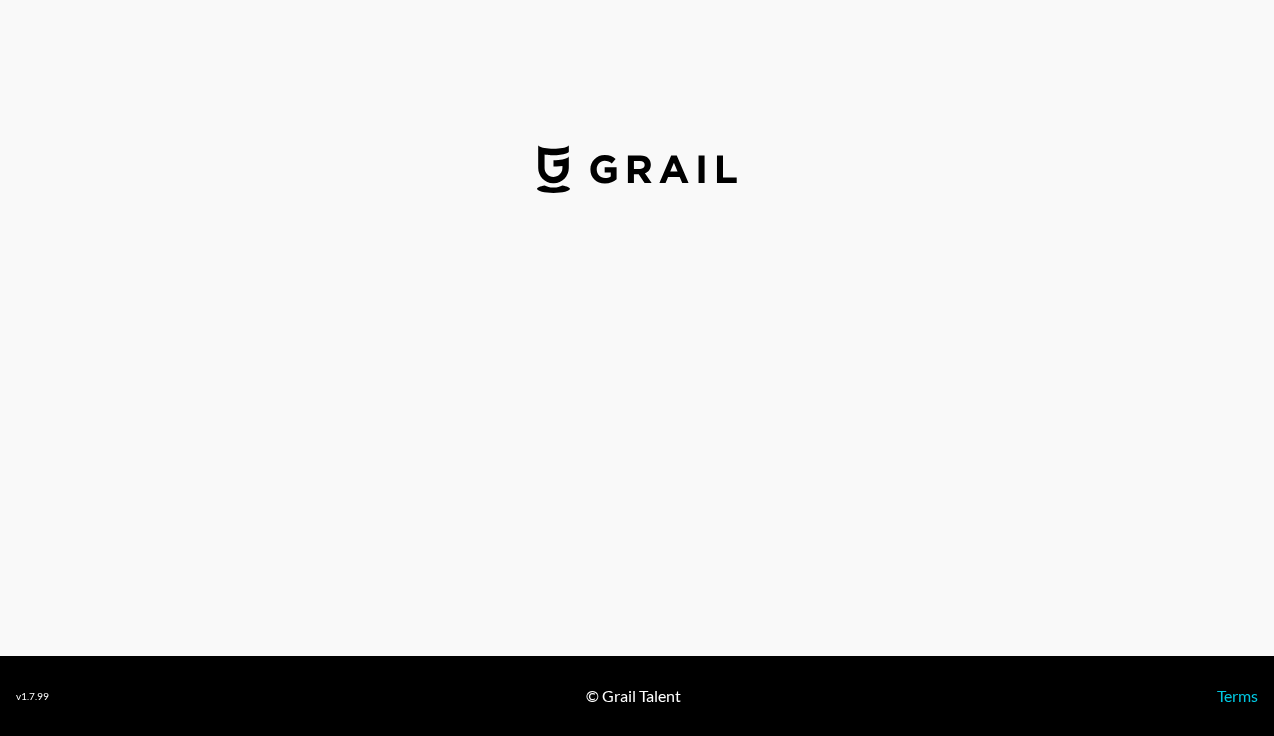 select on "USD" 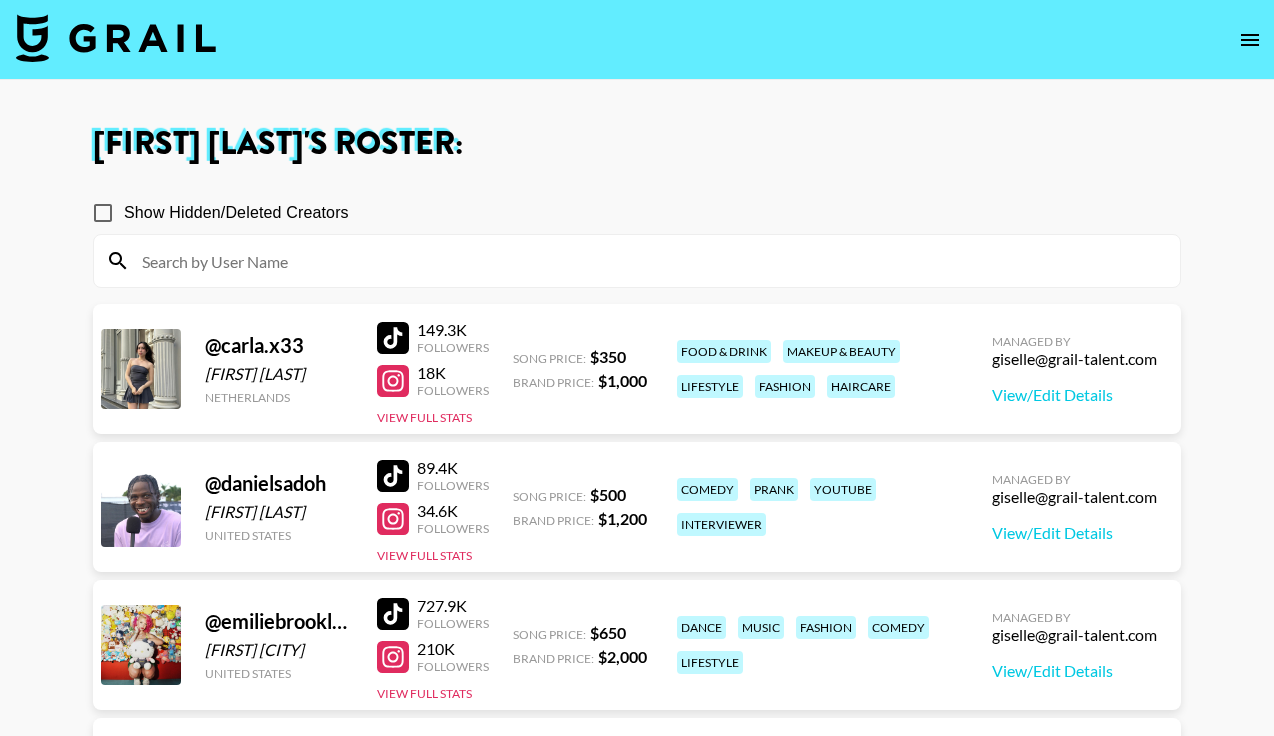 scroll, scrollTop: 1487, scrollLeft: 0, axis: vertical 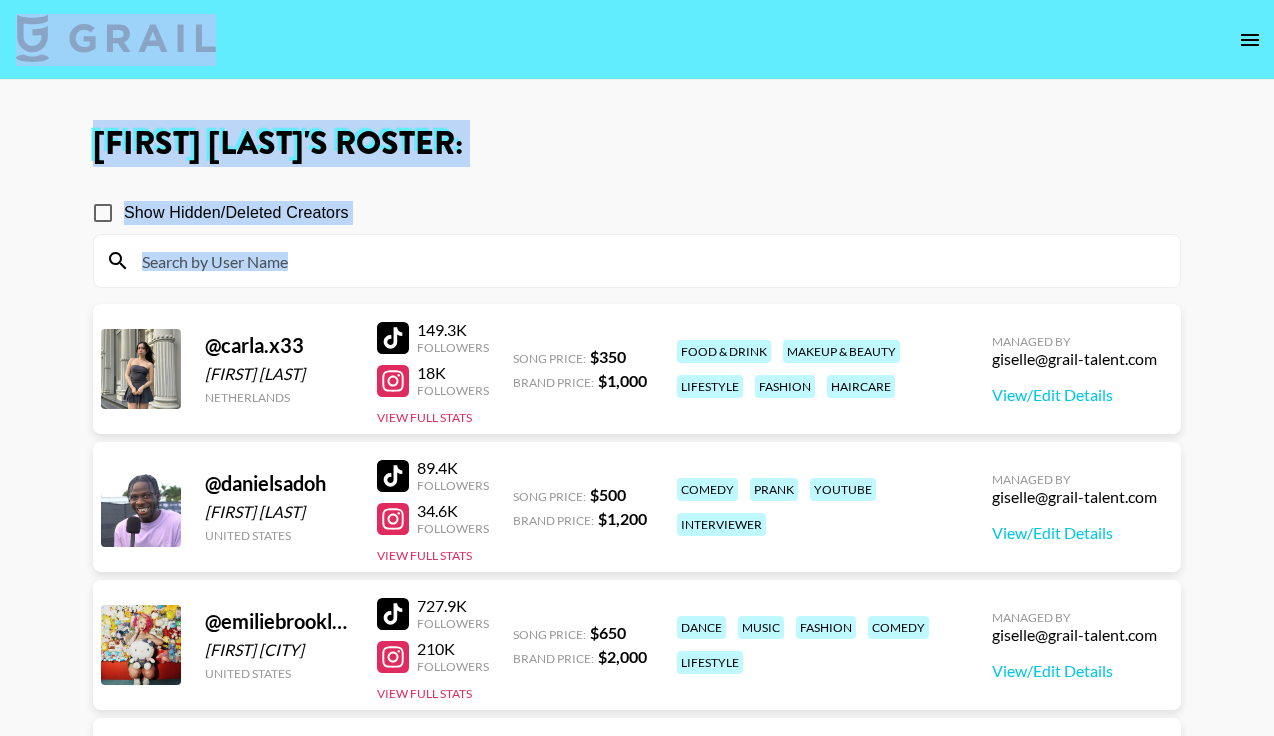 drag, startPoint x: 28, startPoint y: 420, endPoint x: 225, endPoint y: -110, distance: 565.42816 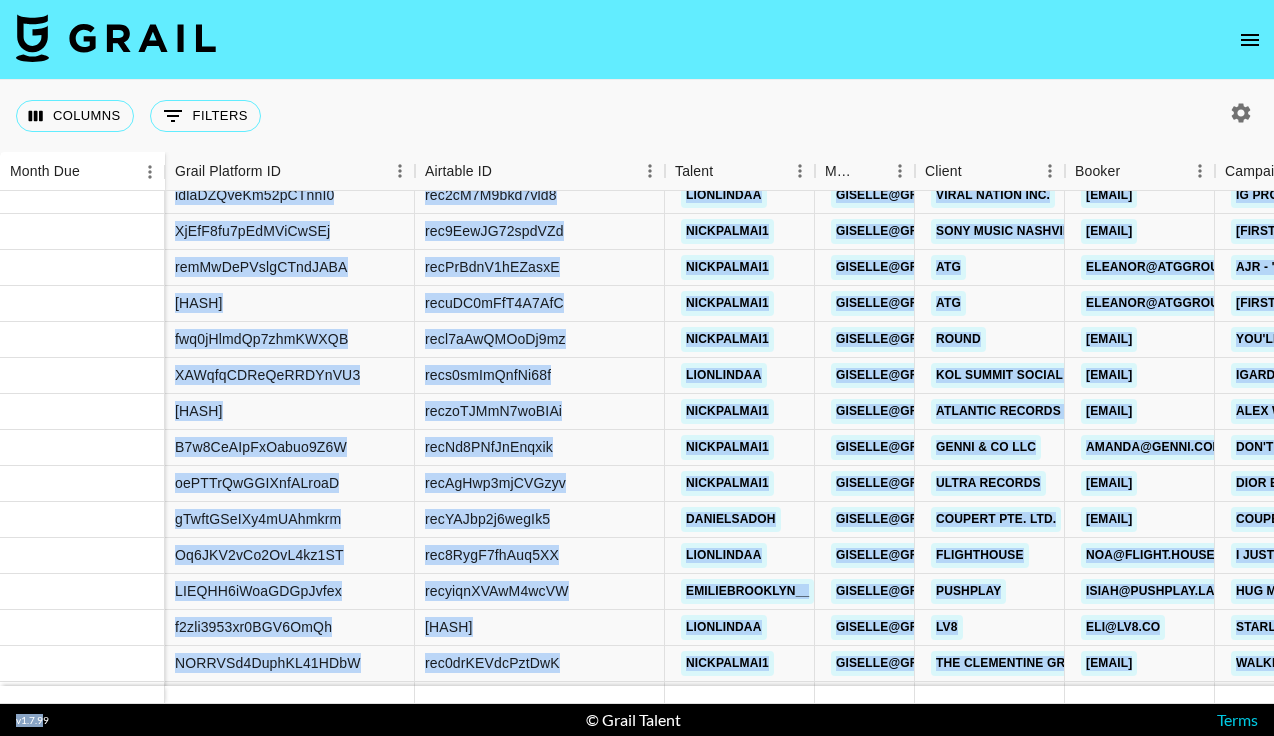 scroll, scrollTop: 1356, scrollLeft: 0, axis: vertical 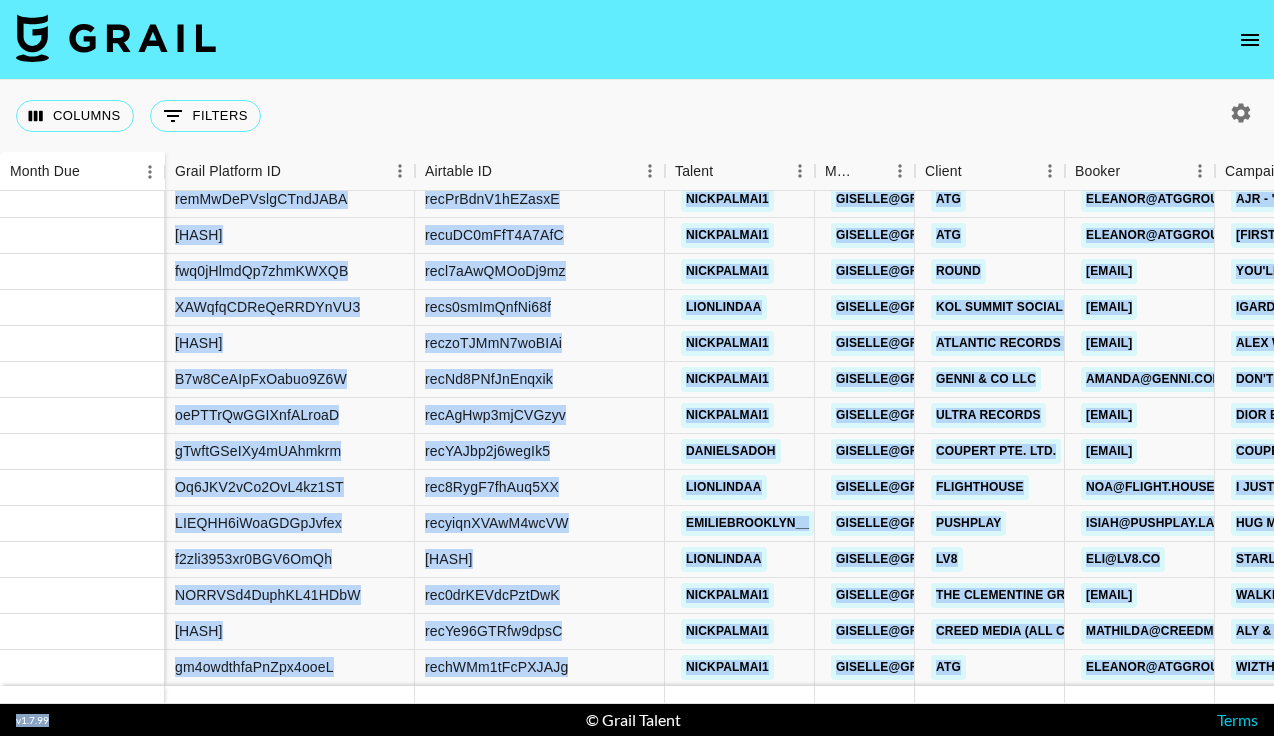 drag, startPoint x: 147, startPoint y: 456, endPoint x: 0, endPoint y: 787, distance: 362.17398 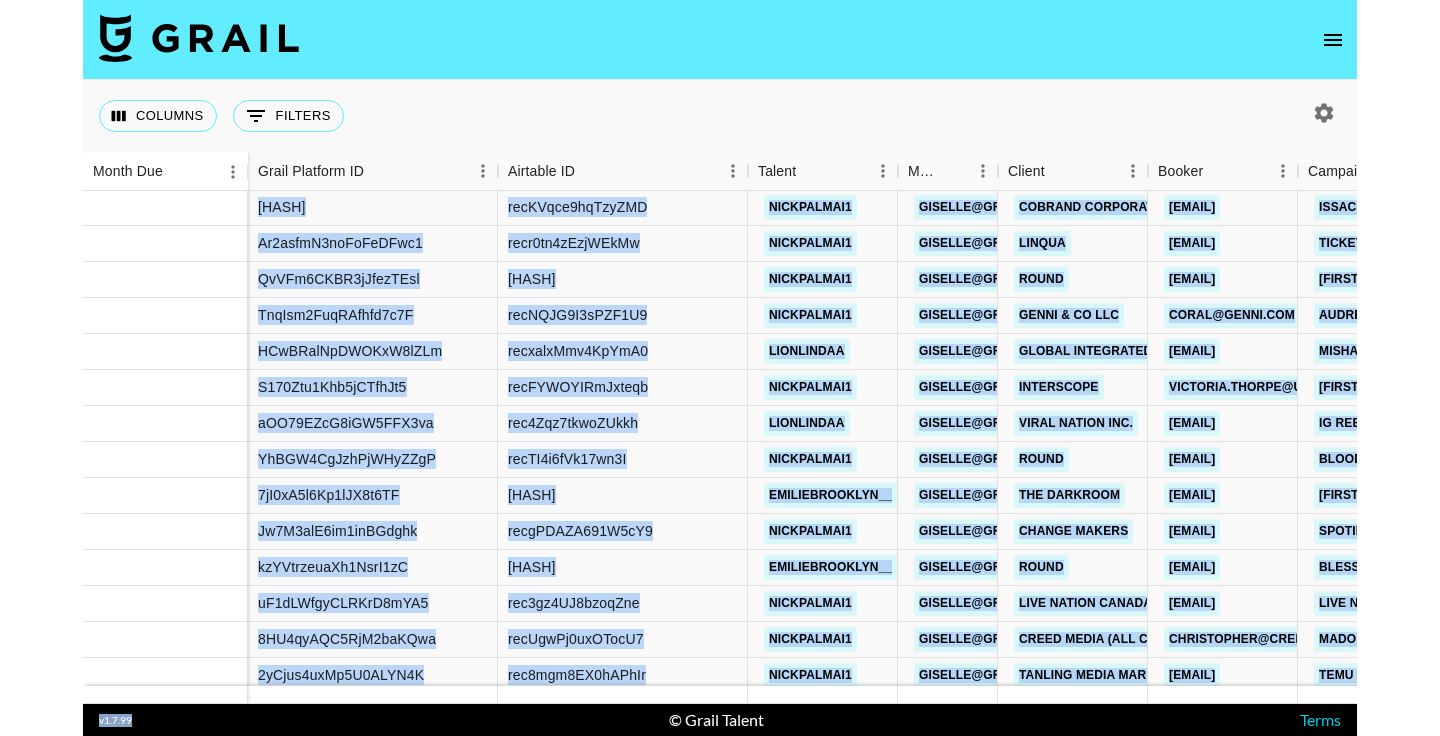 scroll, scrollTop: 562, scrollLeft: 0, axis: vertical 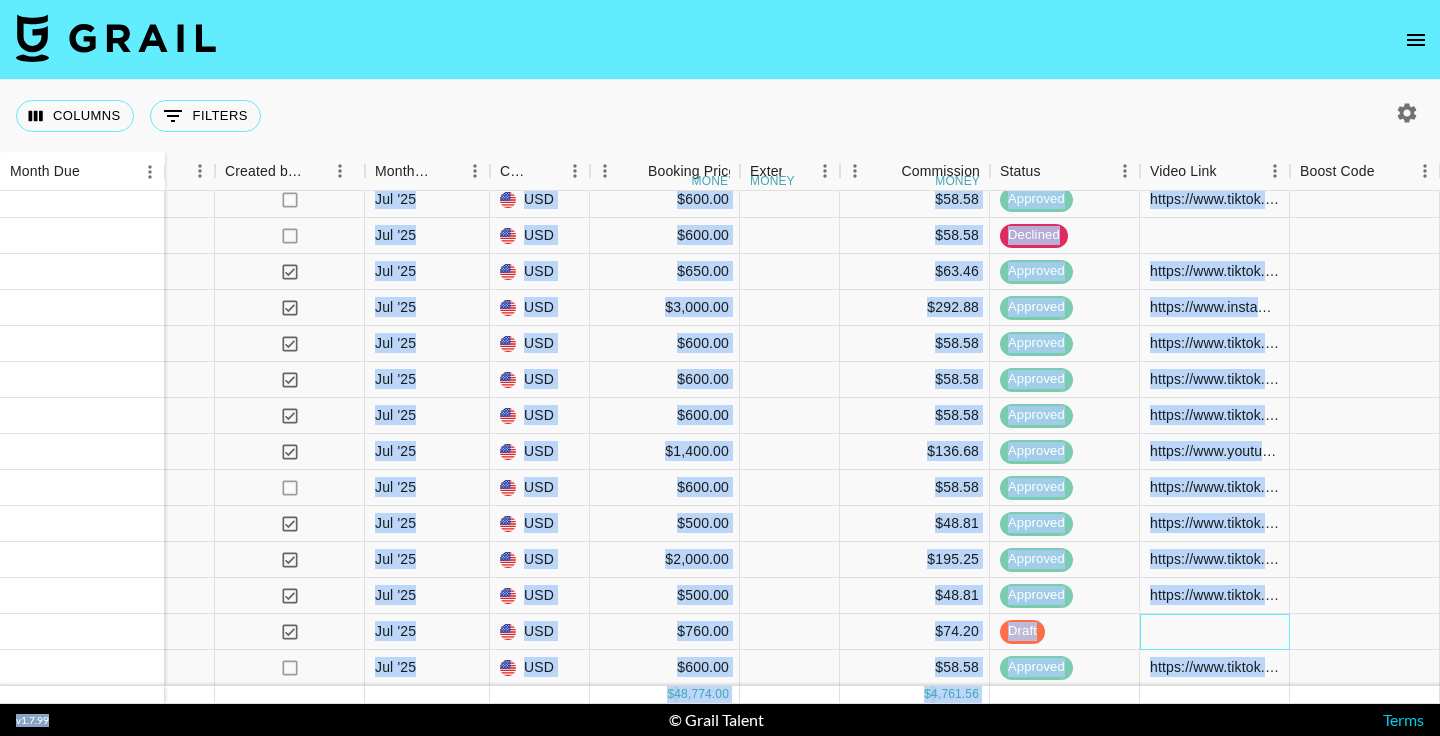 click at bounding box center [1215, 632] 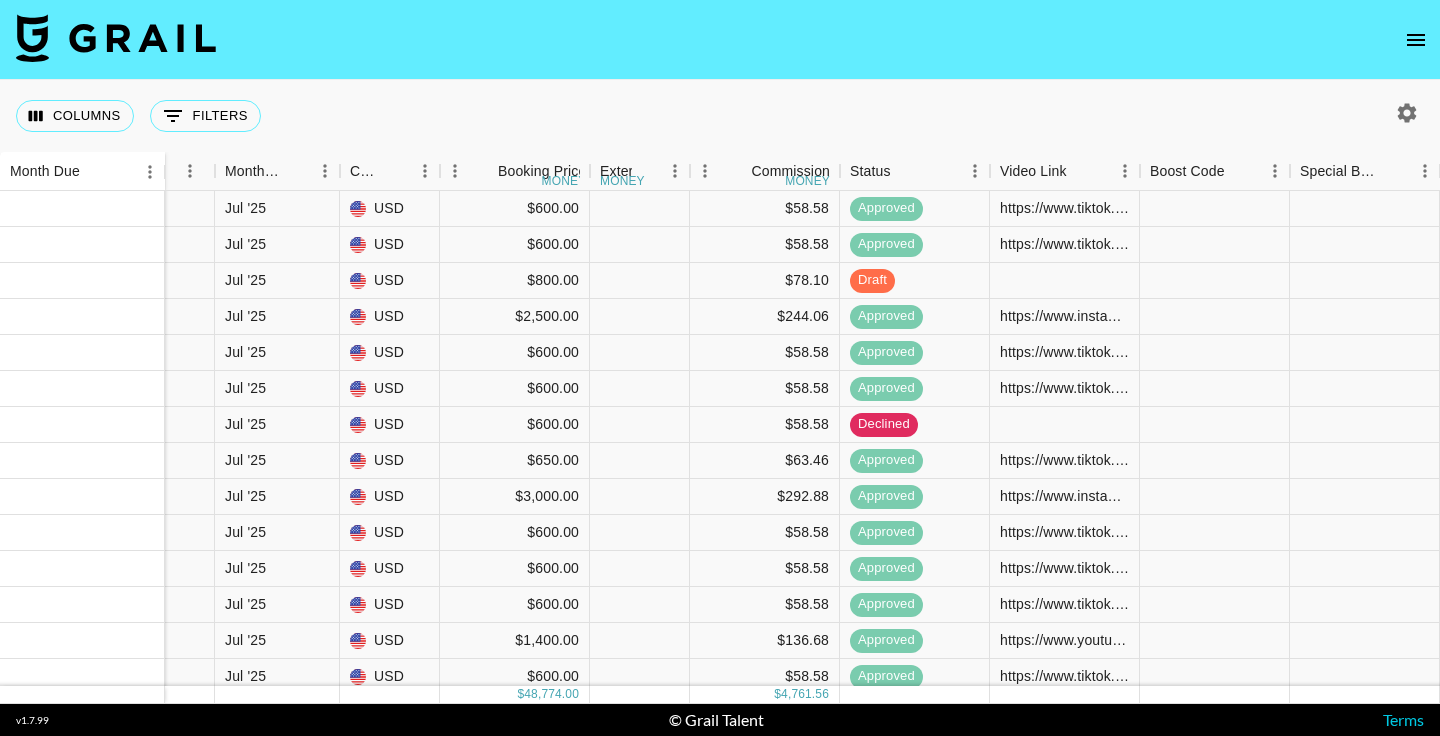 scroll, scrollTop: 1131, scrollLeft: 1425, axis: both 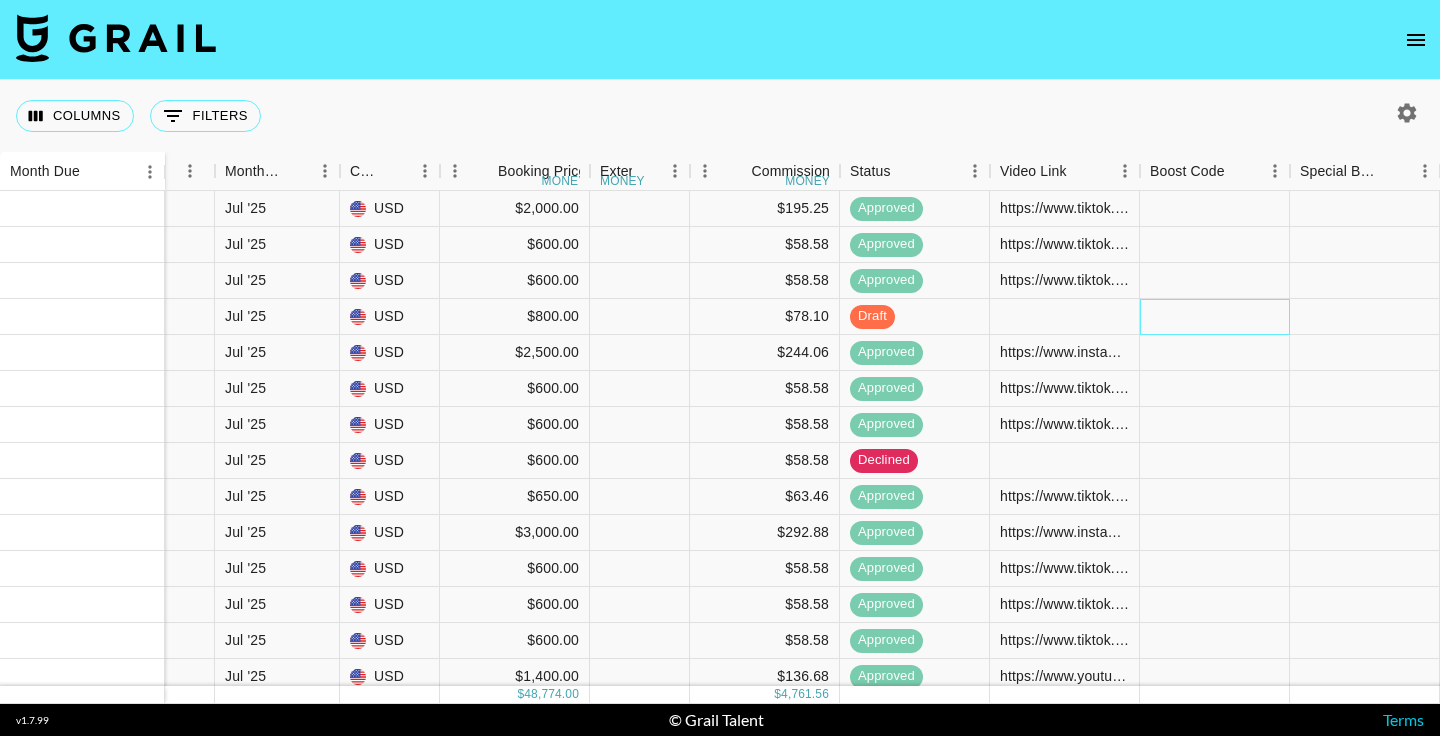 click at bounding box center [1215, 317] 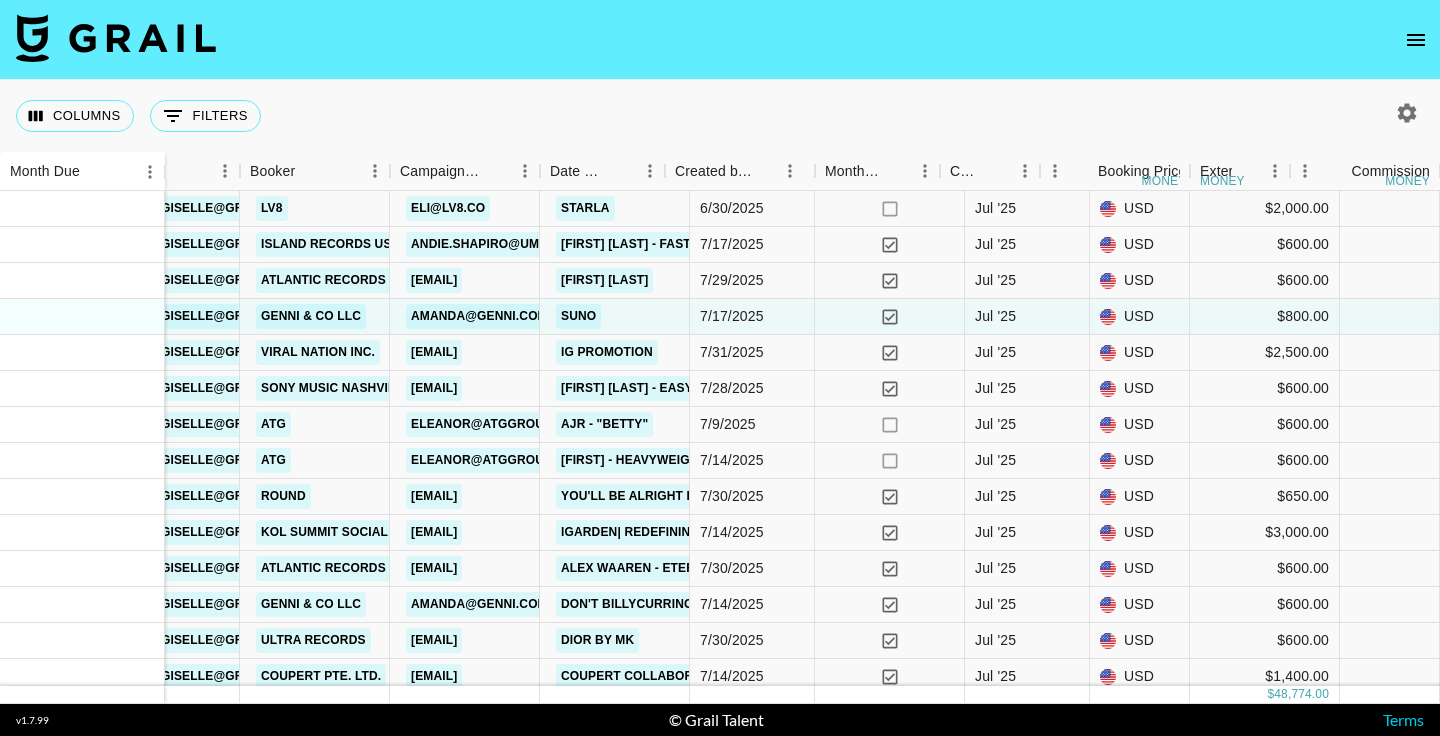 scroll, scrollTop: 1131, scrollLeft: 975, axis: both 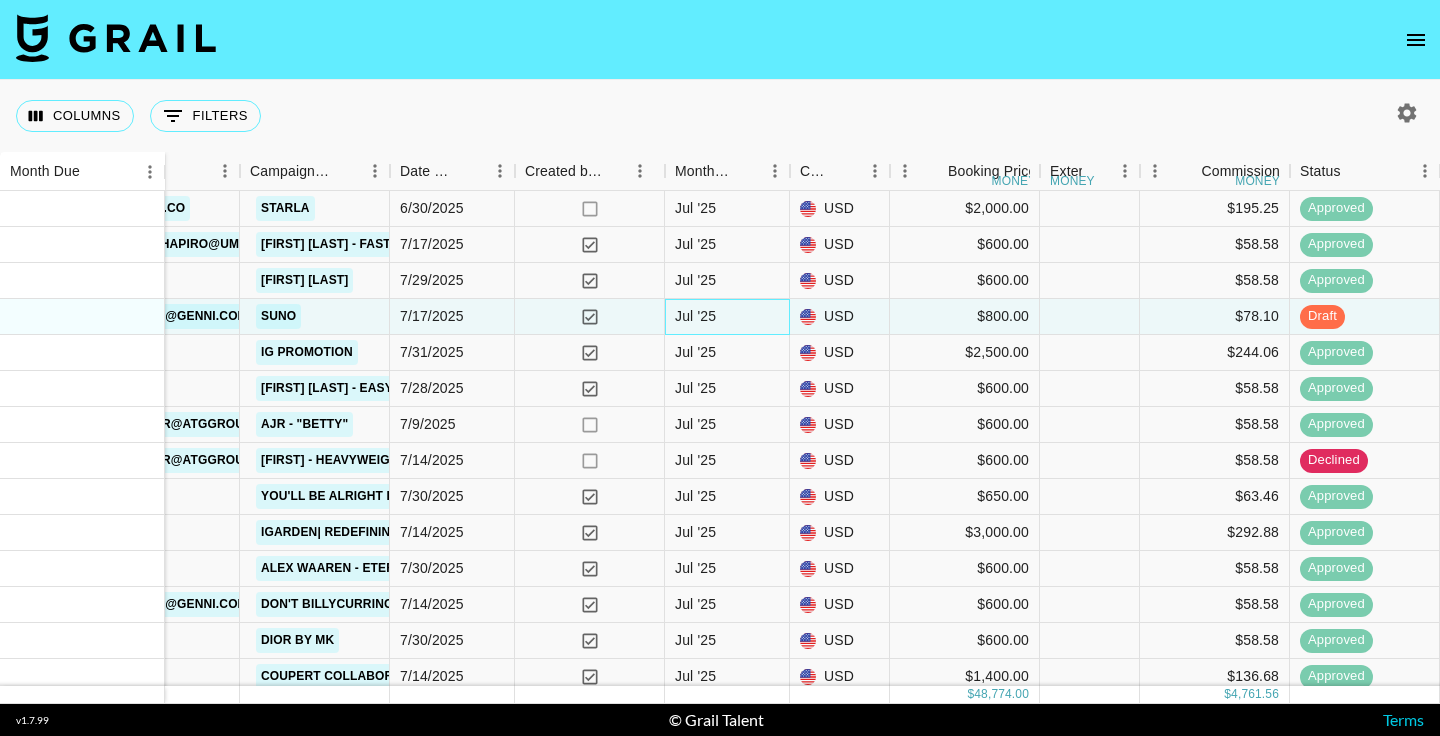 click on "Jul '25" at bounding box center (727, 317) 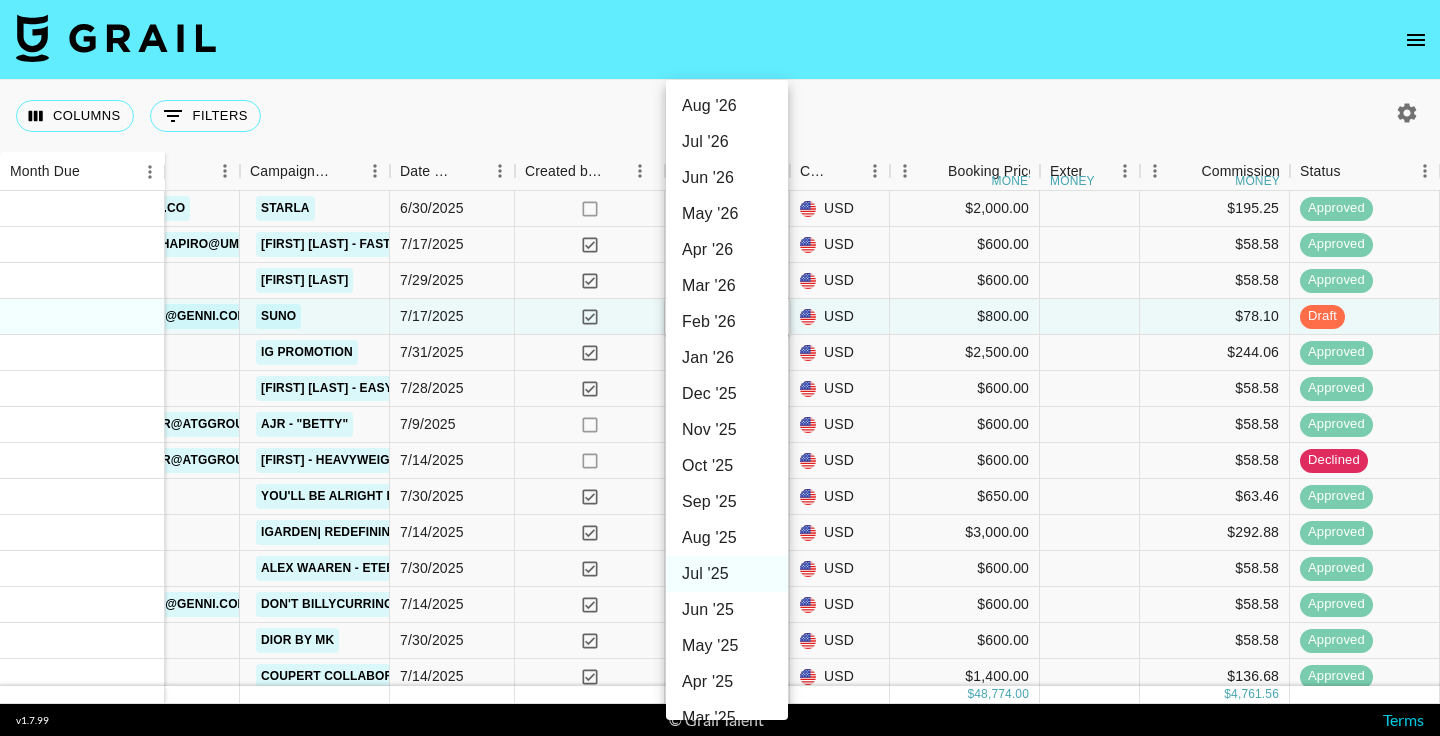 click on "Aug '25" at bounding box center [727, 538] 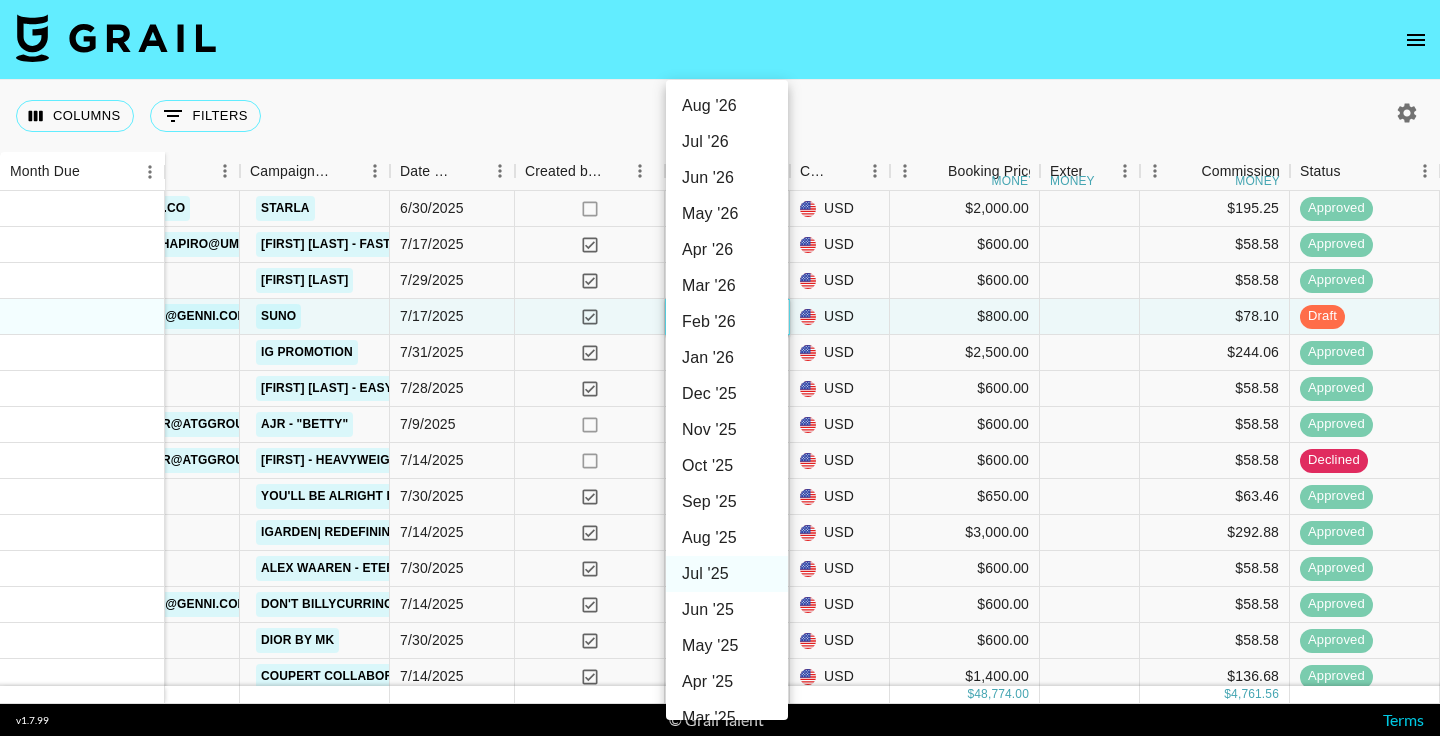 type on "Aug '25" 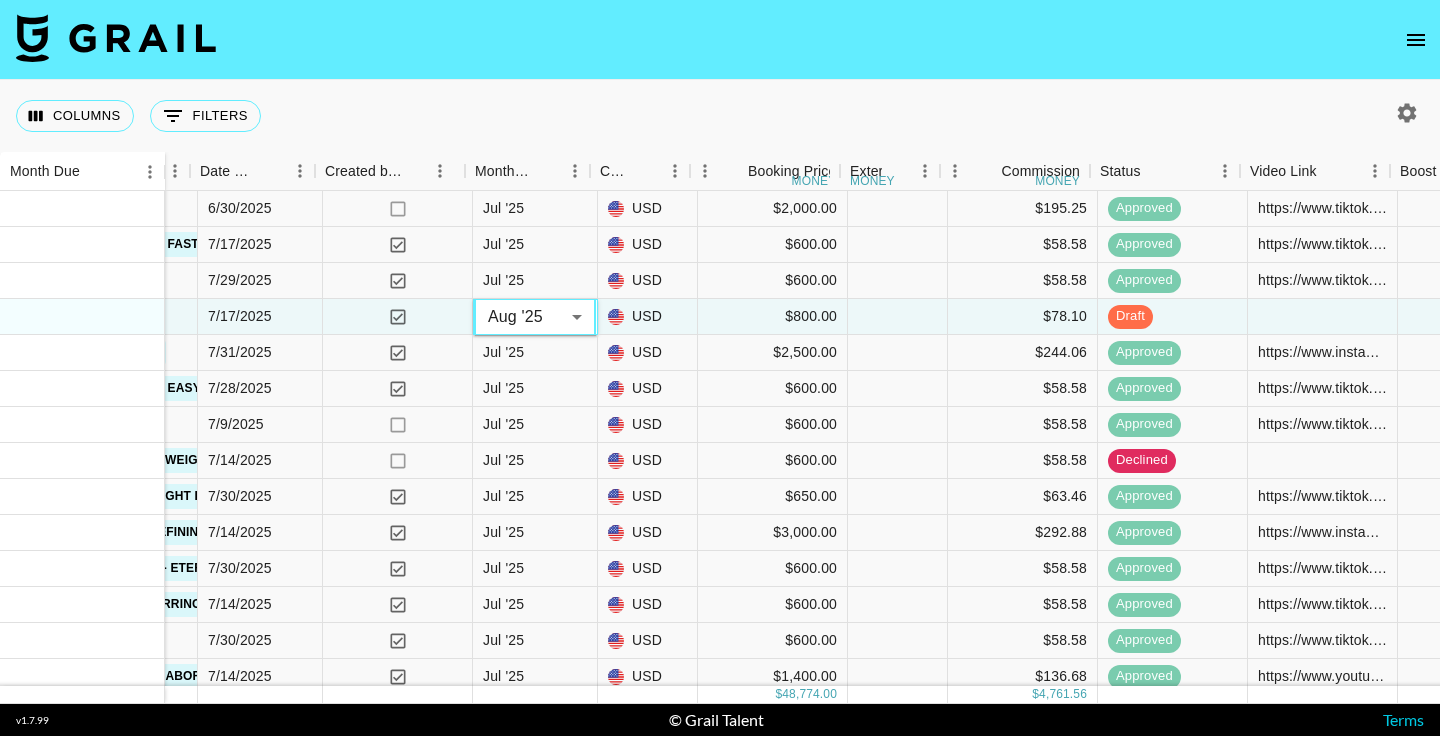 scroll, scrollTop: 1131, scrollLeft: 1175, axis: both 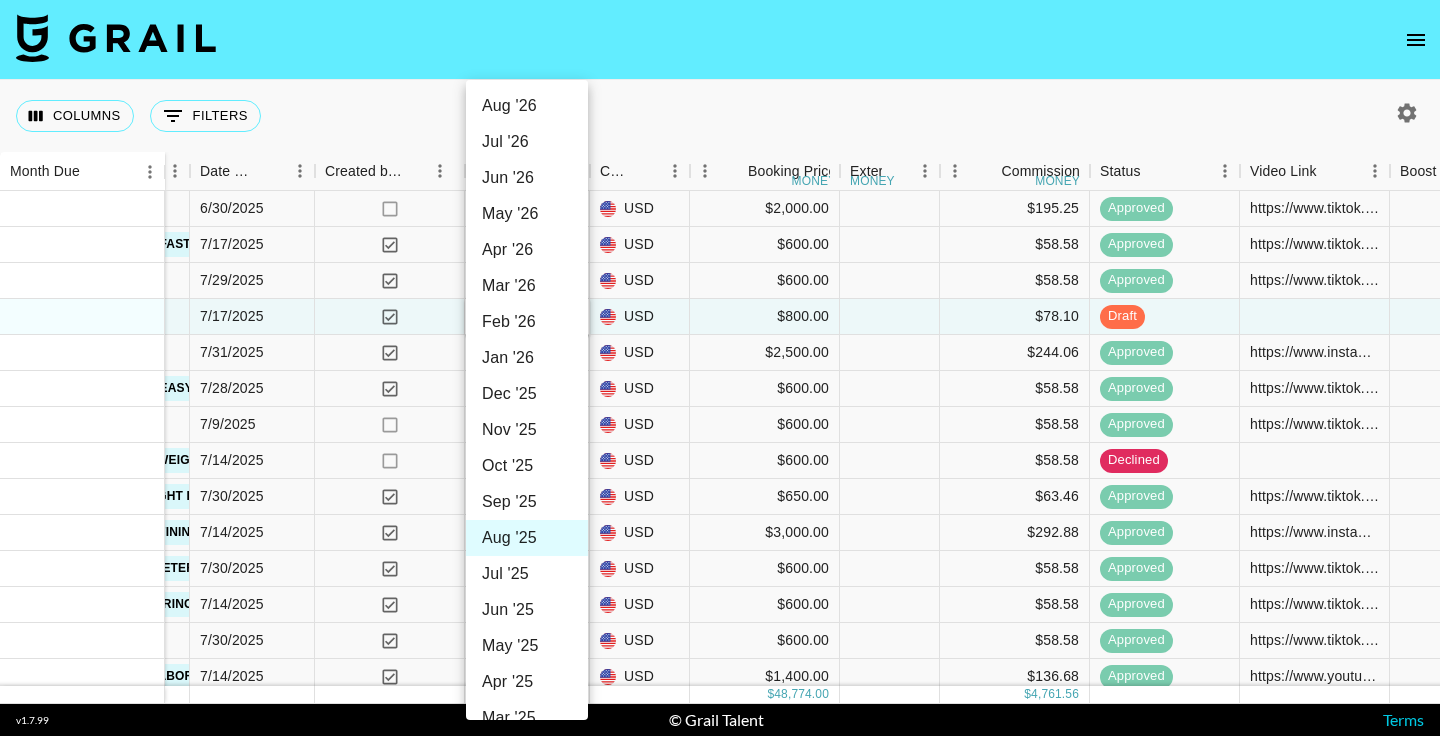 type 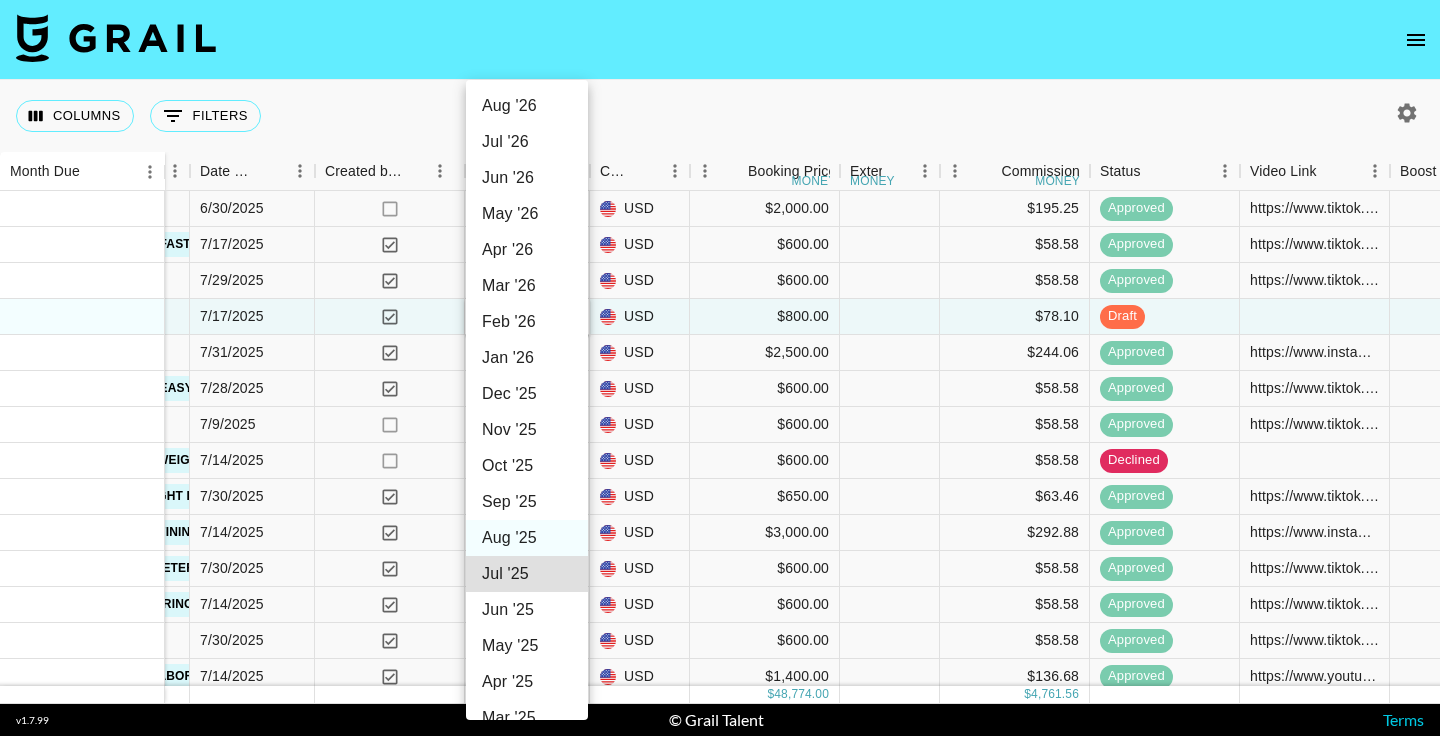 type 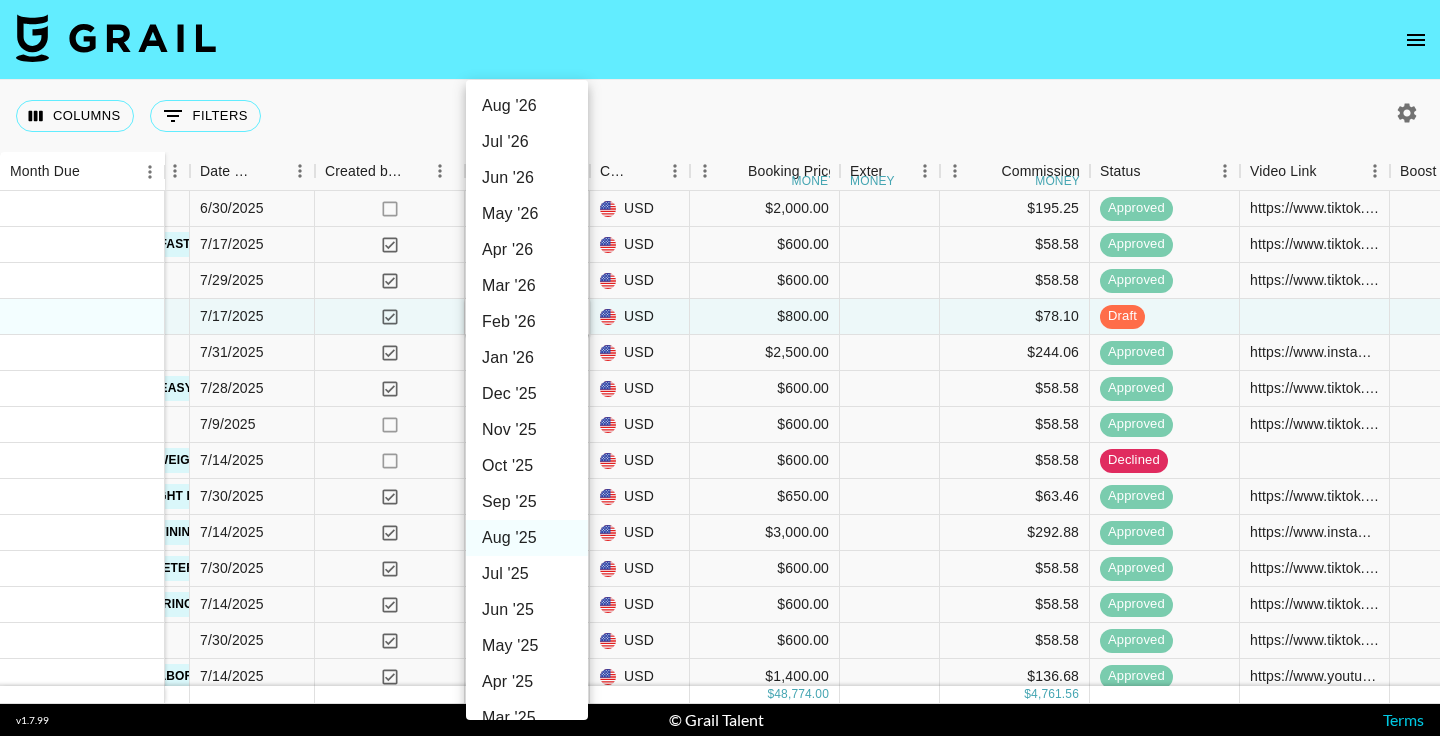 click at bounding box center [720, 368] 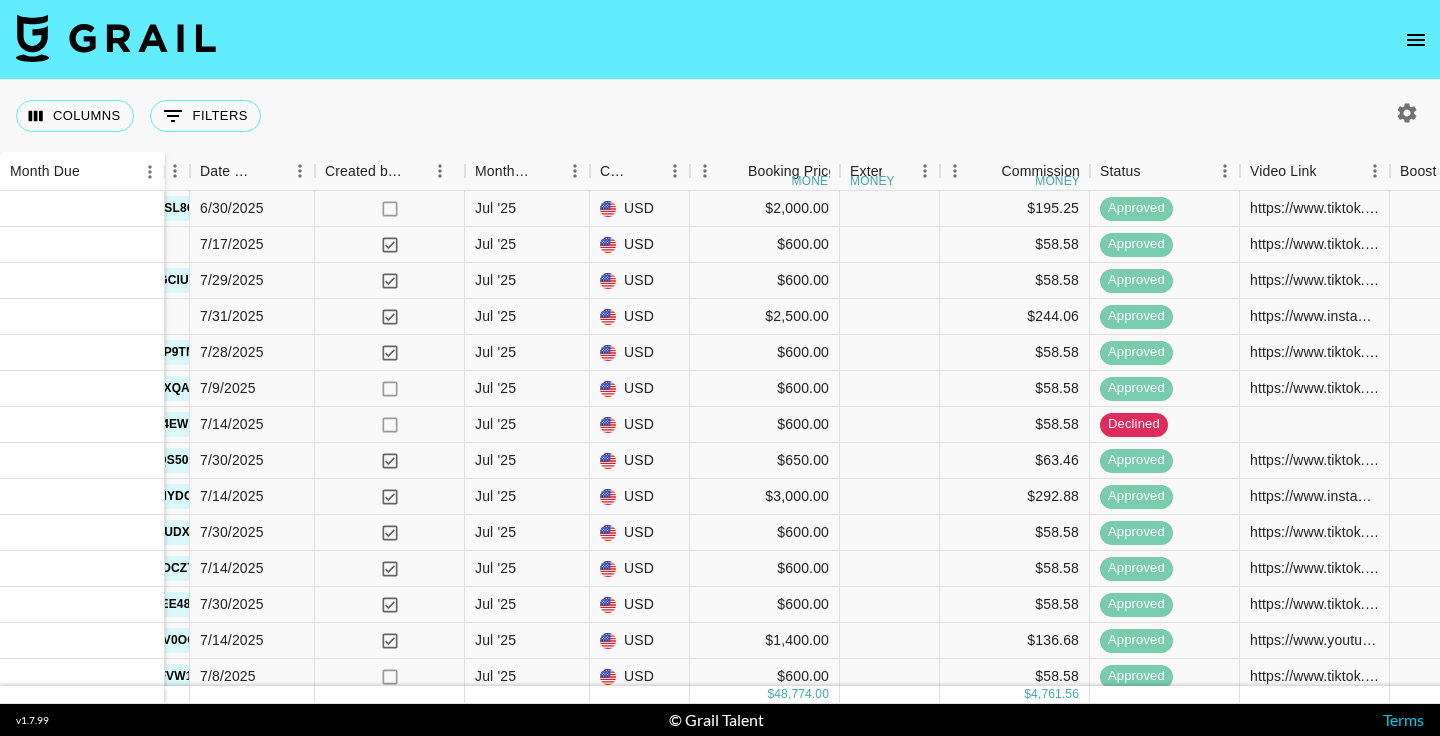 scroll, scrollTop: 1167, scrollLeft: 1175, axis: both 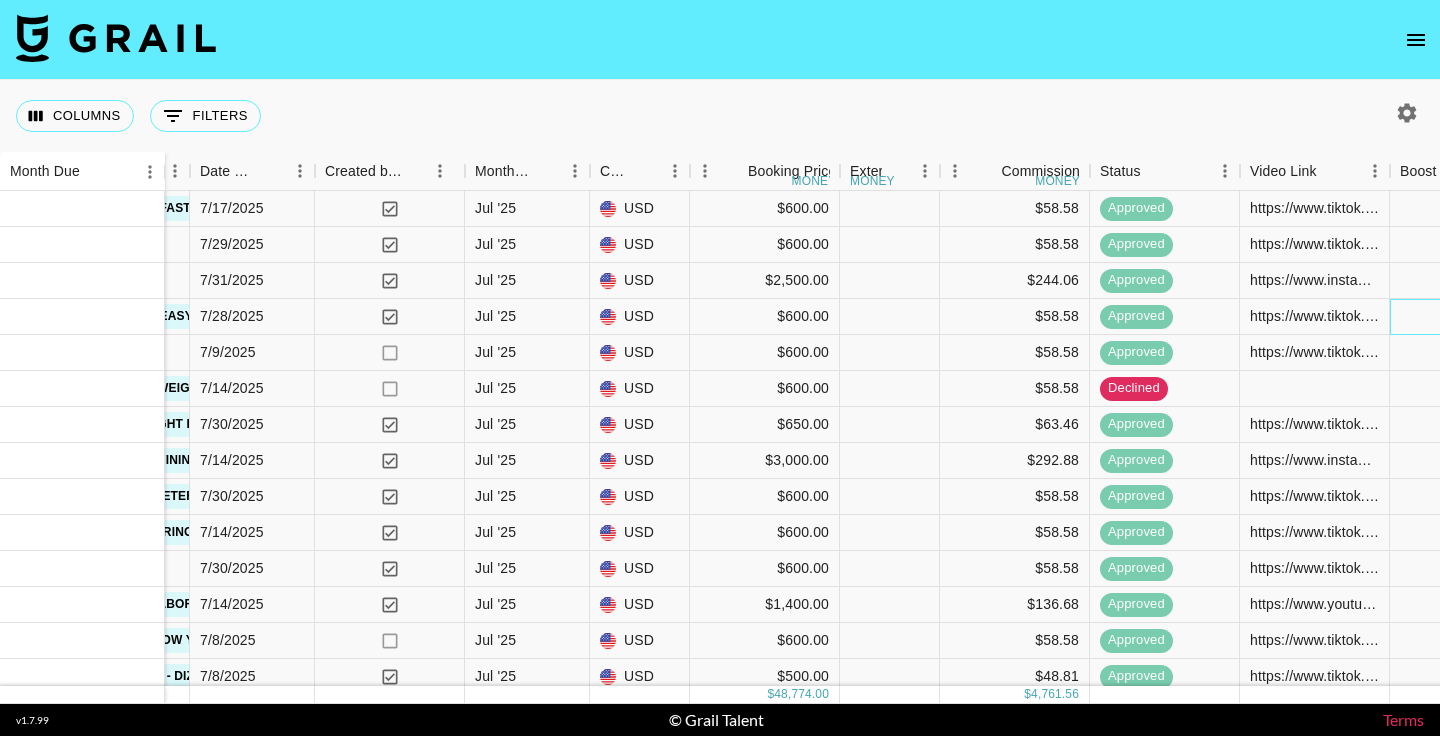 drag, startPoint x: 1419, startPoint y: 300, endPoint x: 1400, endPoint y: 713, distance: 413.43683 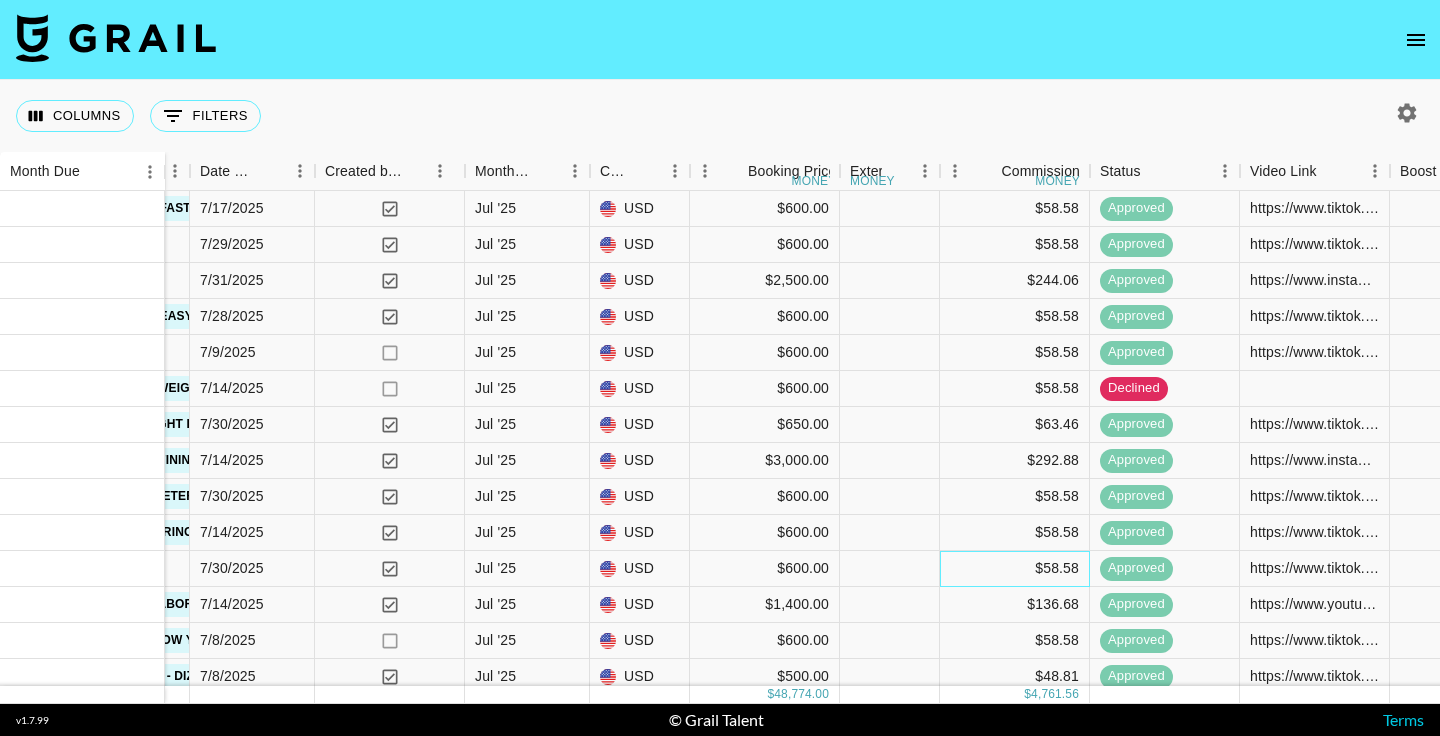 click on "$58.58" at bounding box center (1015, 569) 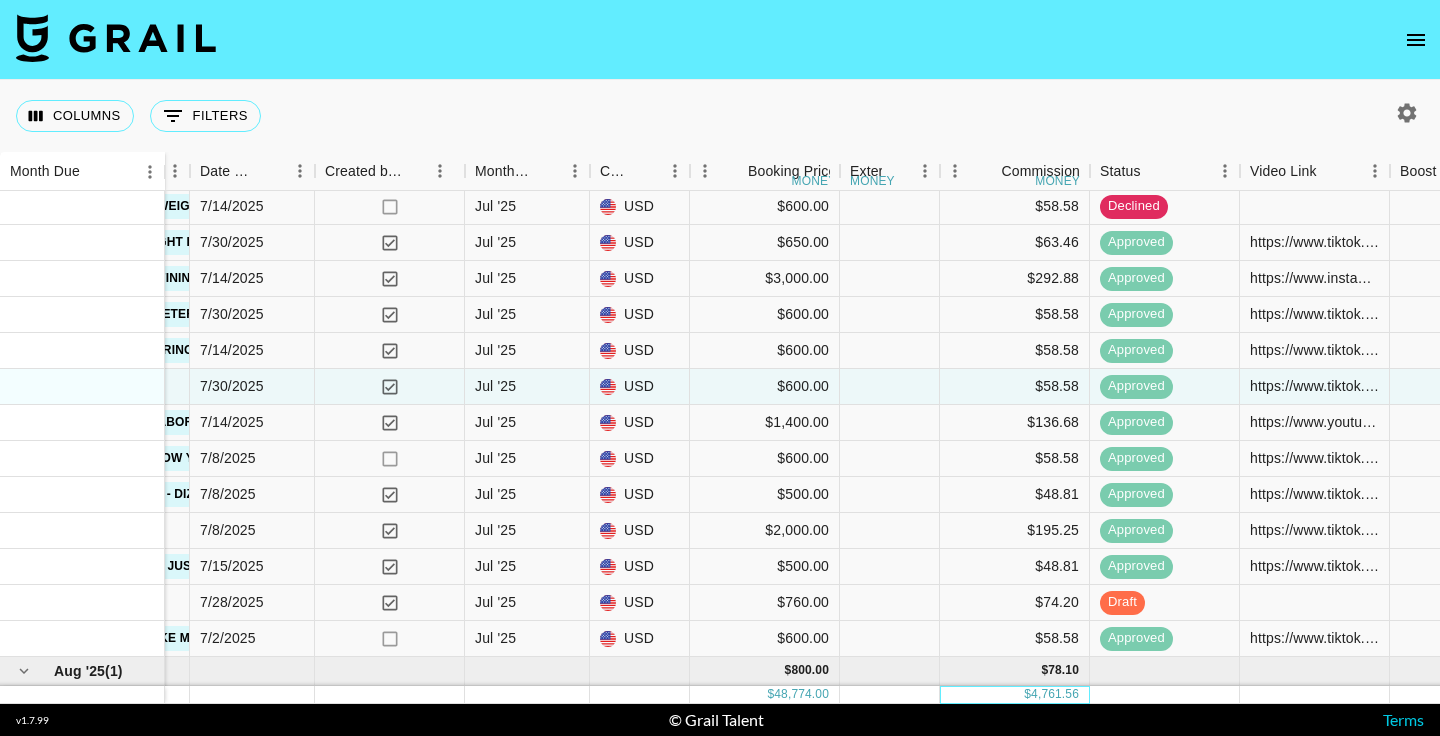 scroll, scrollTop: 1385, scrollLeft: 1175, axis: both 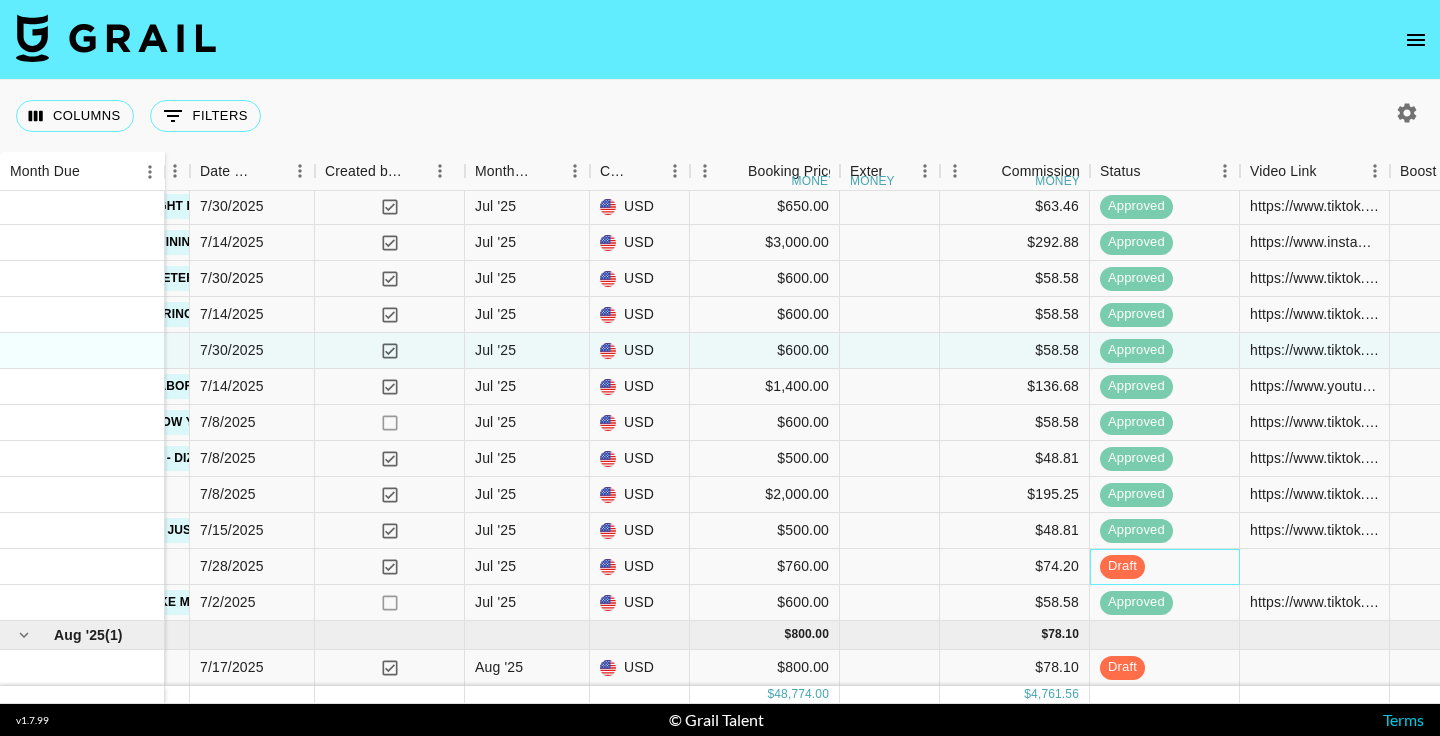 click on "draft" at bounding box center (1165, 567) 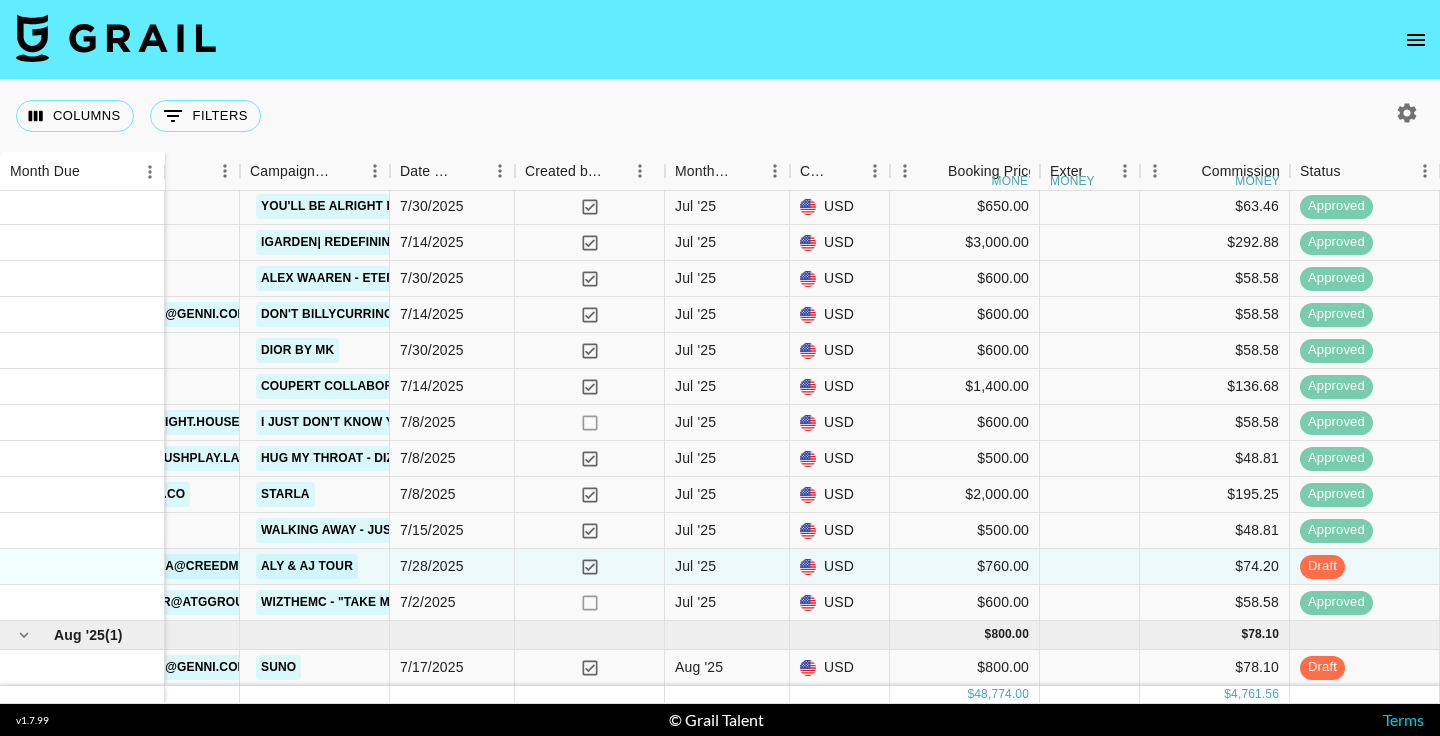 scroll, scrollTop: 1385, scrollLeft: 1275, axis: both 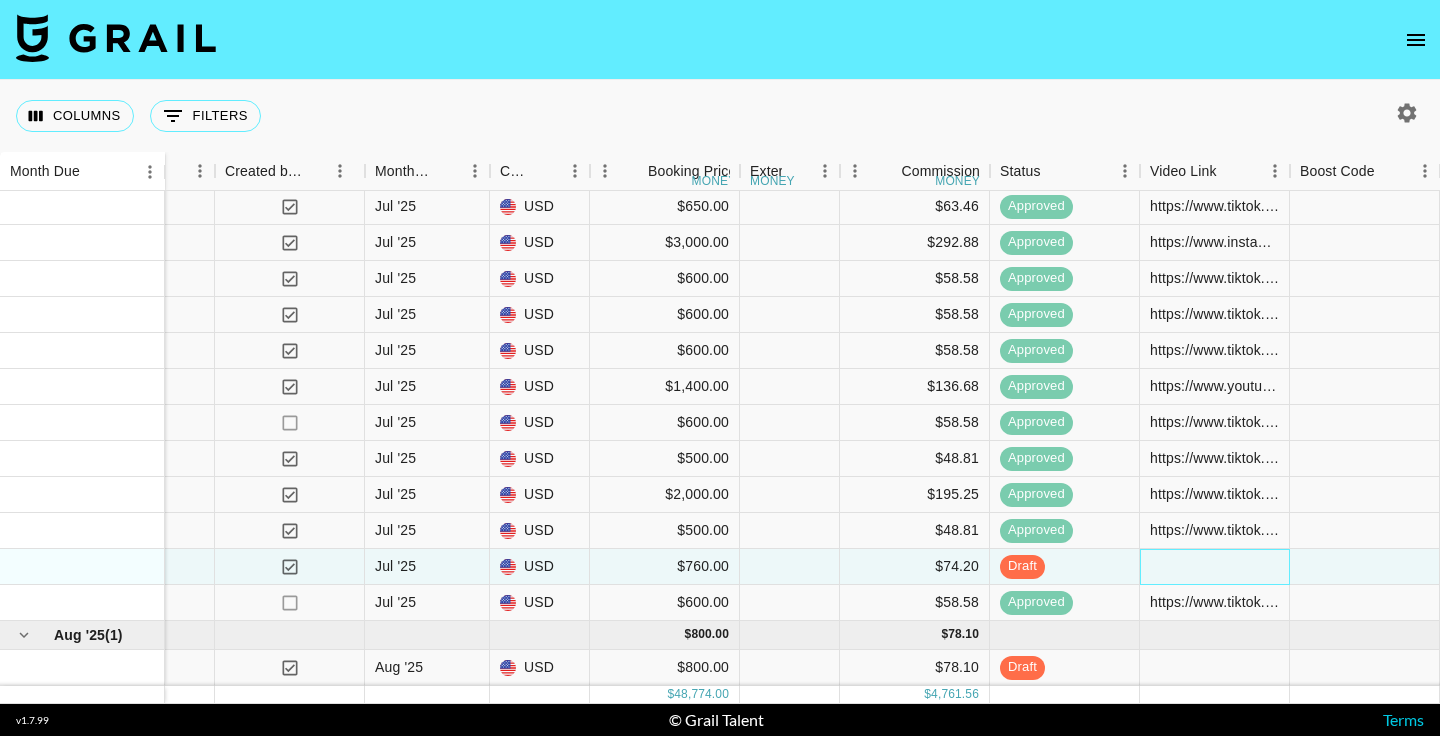 click at bounding box center [1215, 567] 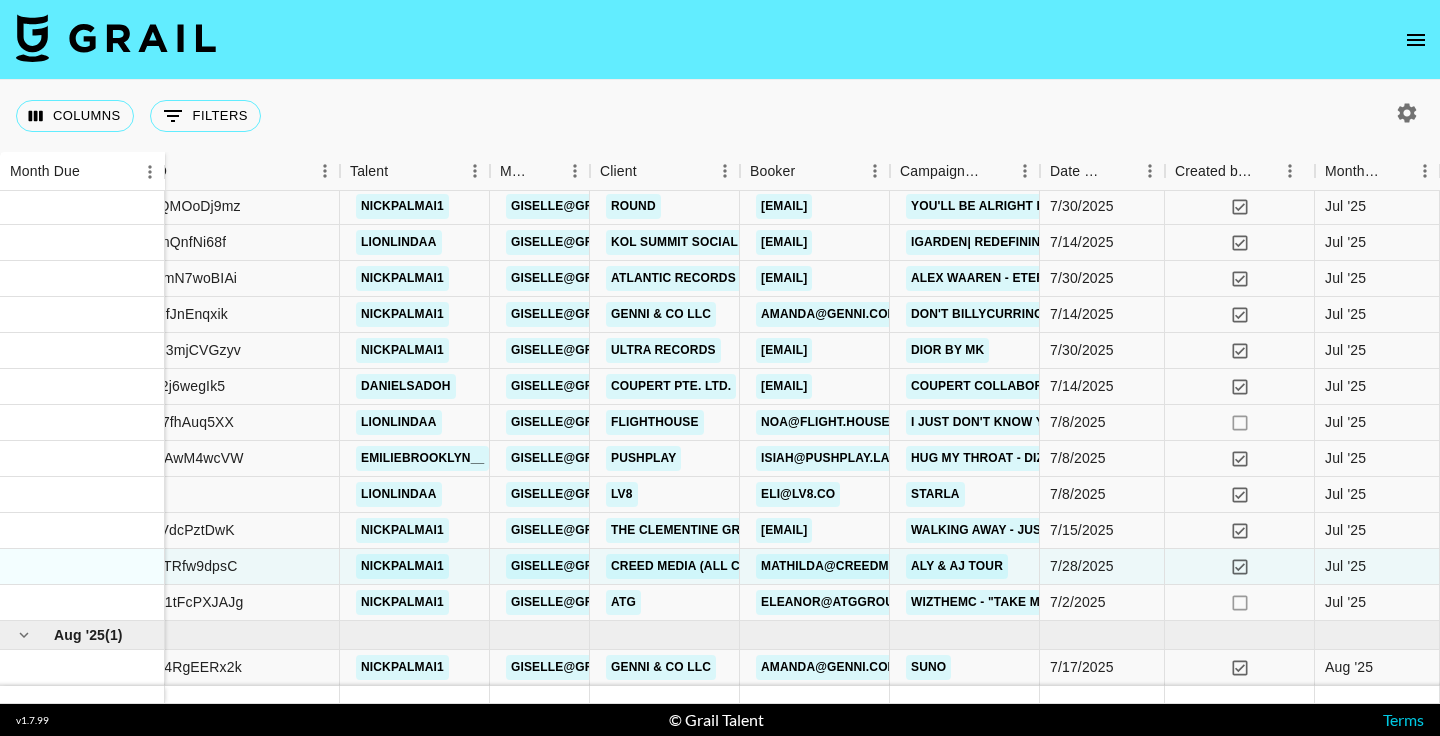scroll, scrollTop: 1385, scrollLeft: 425, axis: both 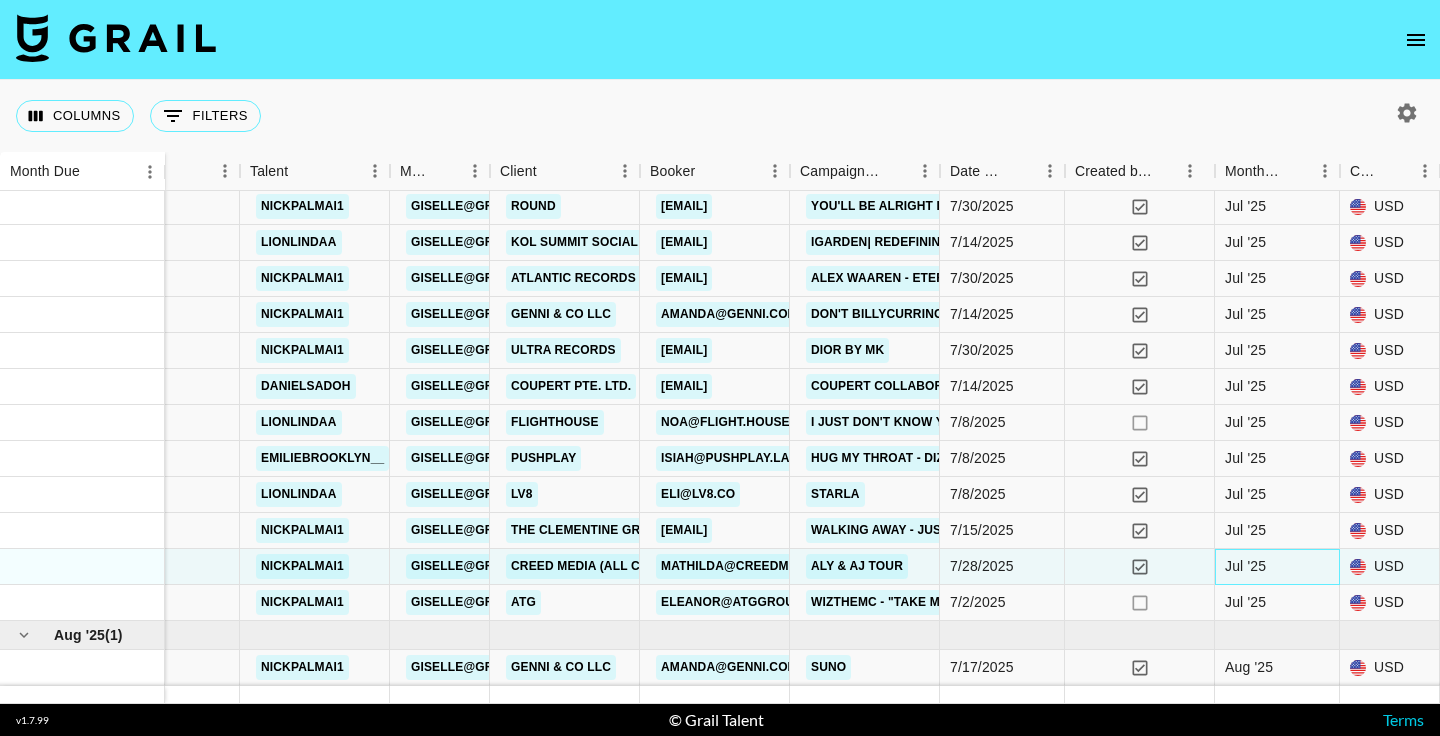 click on "Jul '25" at bounding box center [1245, 566] 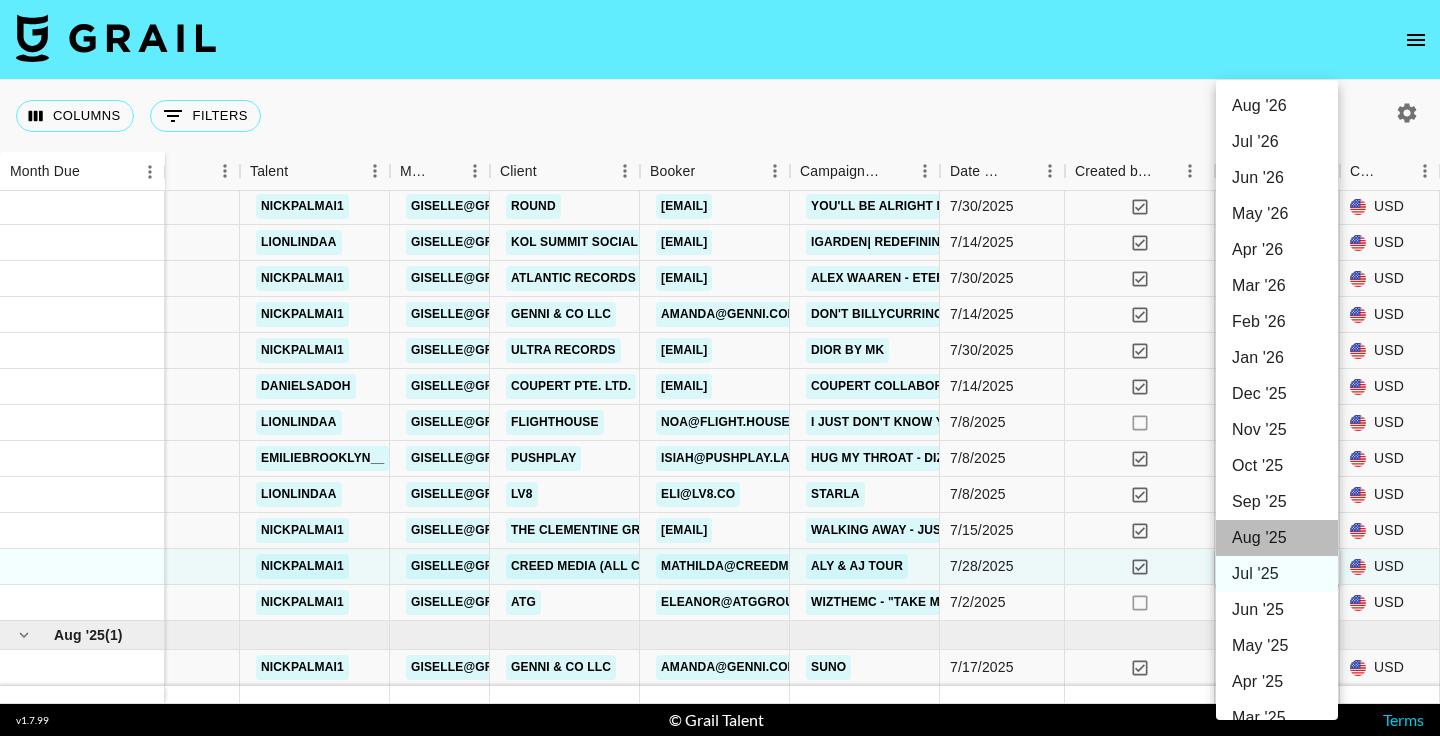 click on "Aug '25" at bounding box center [1277, 538] 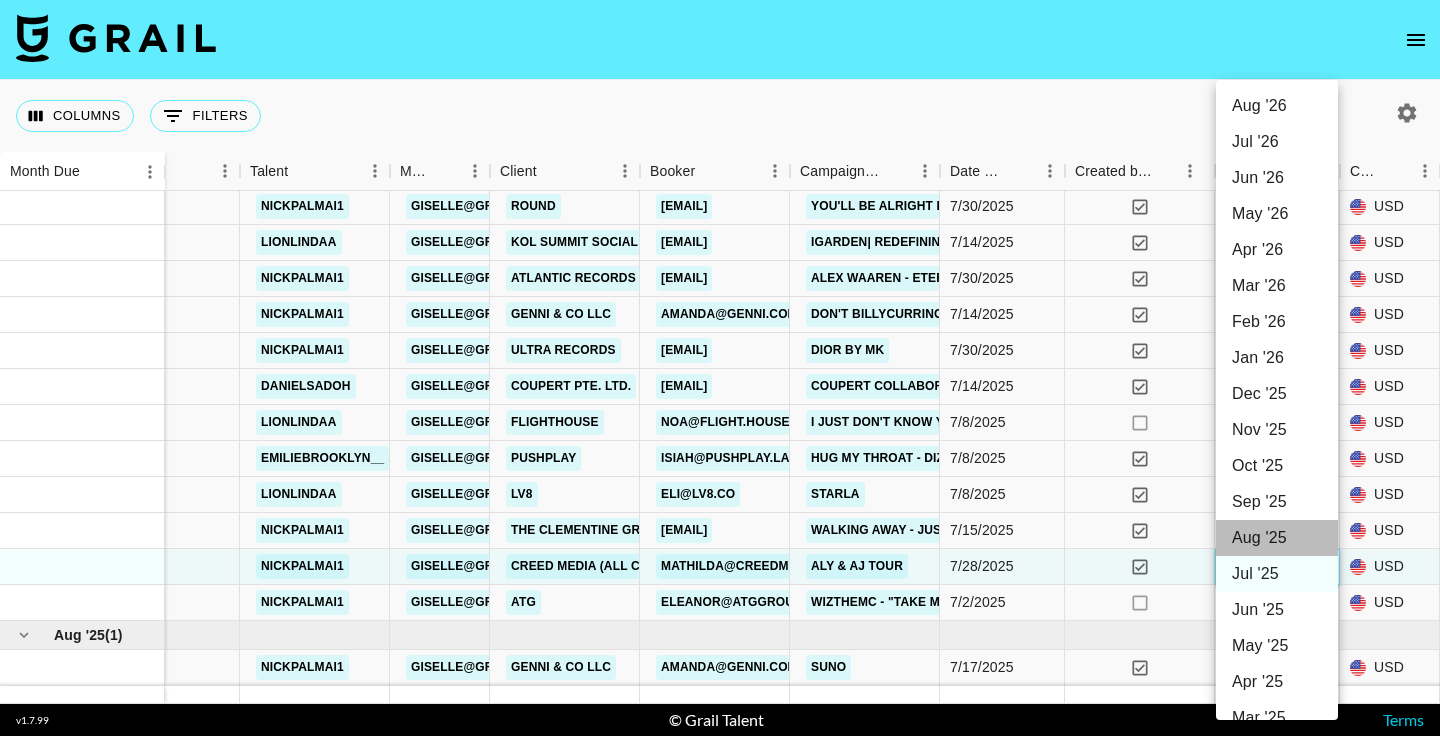 type on "Aug '25" 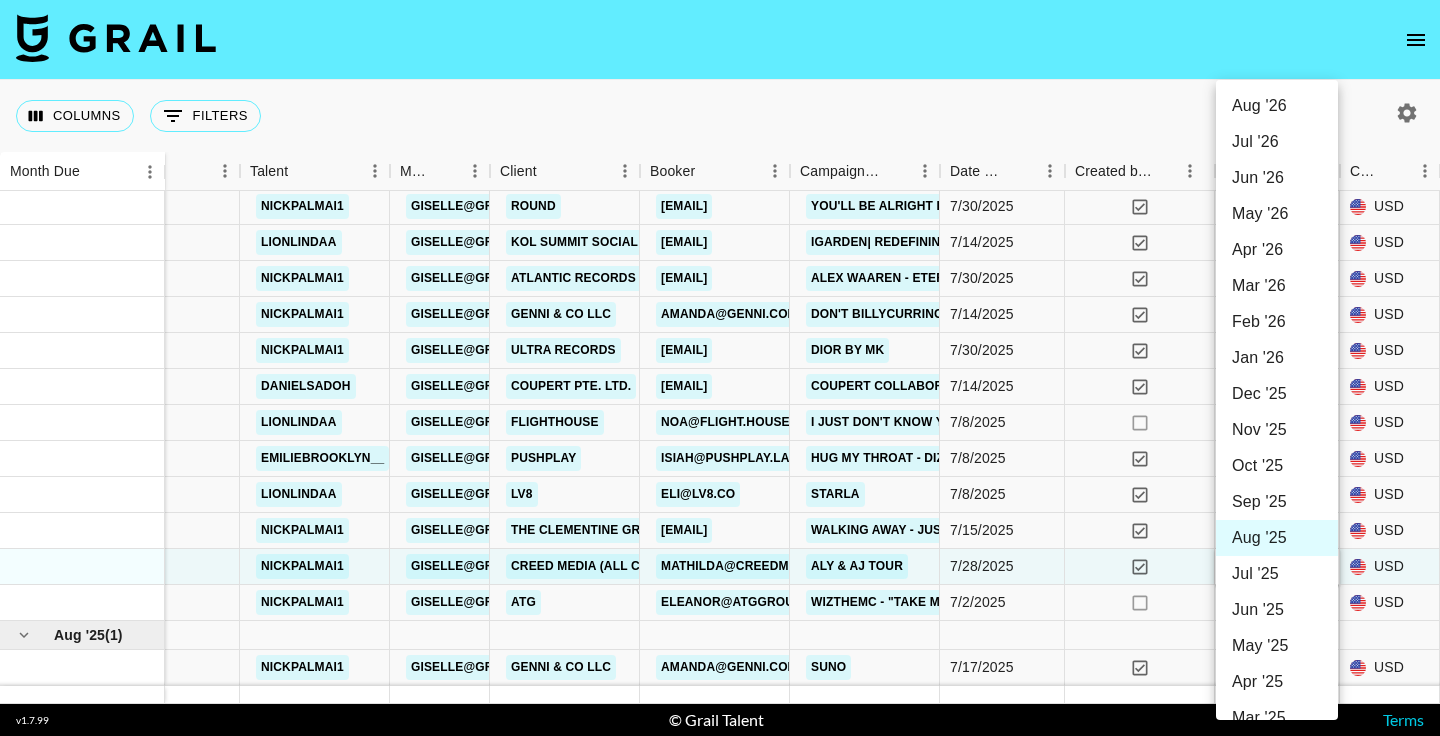type 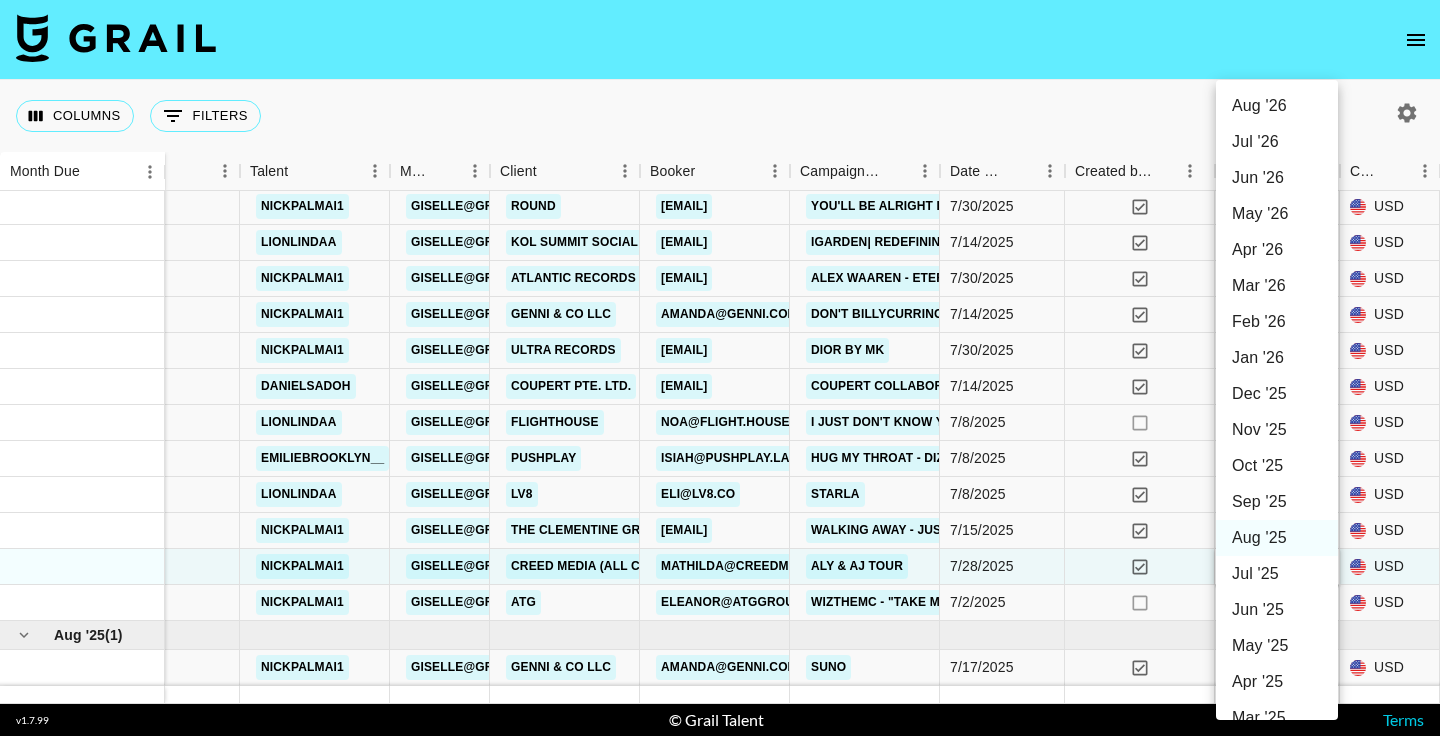click at bounding box center [720, 368] 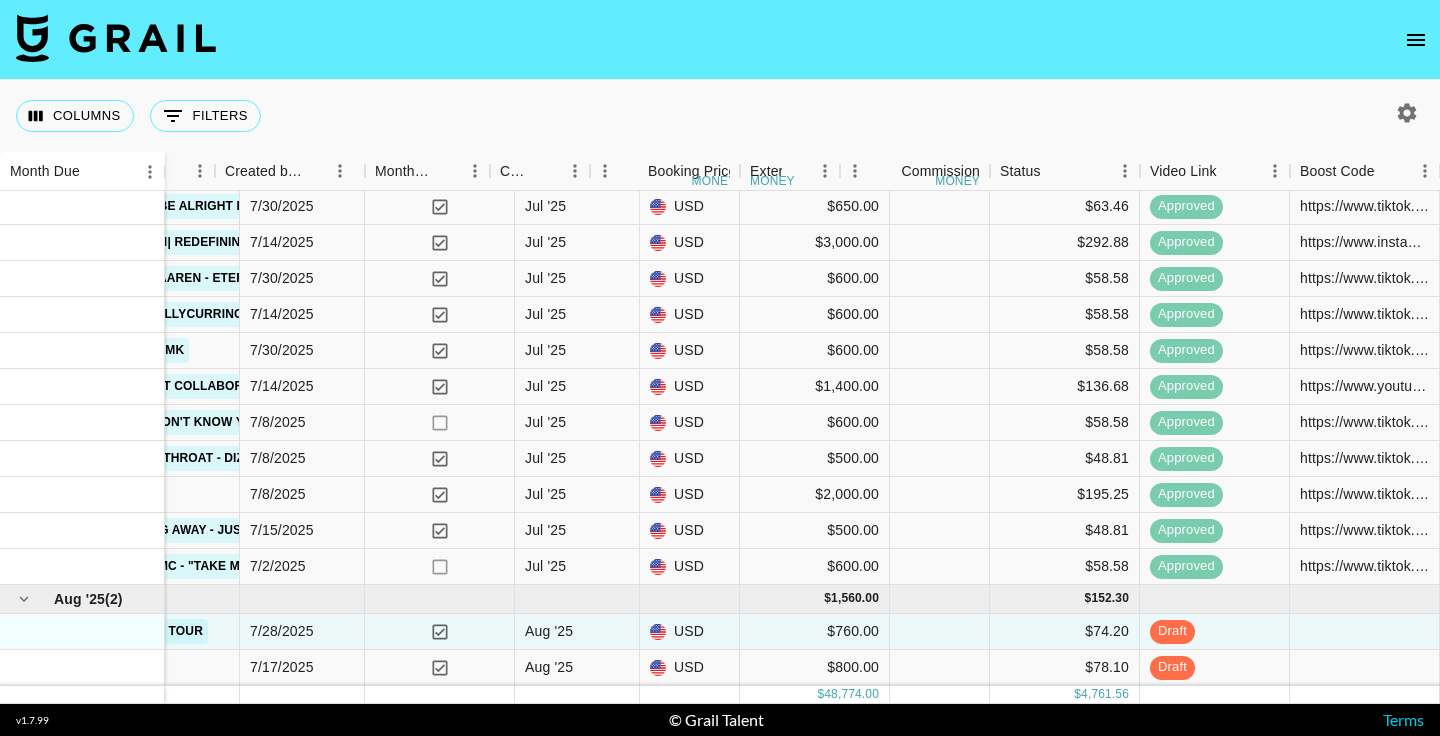 scroll, scrollTop: 1385, scrollLeft: 1275, axis: both 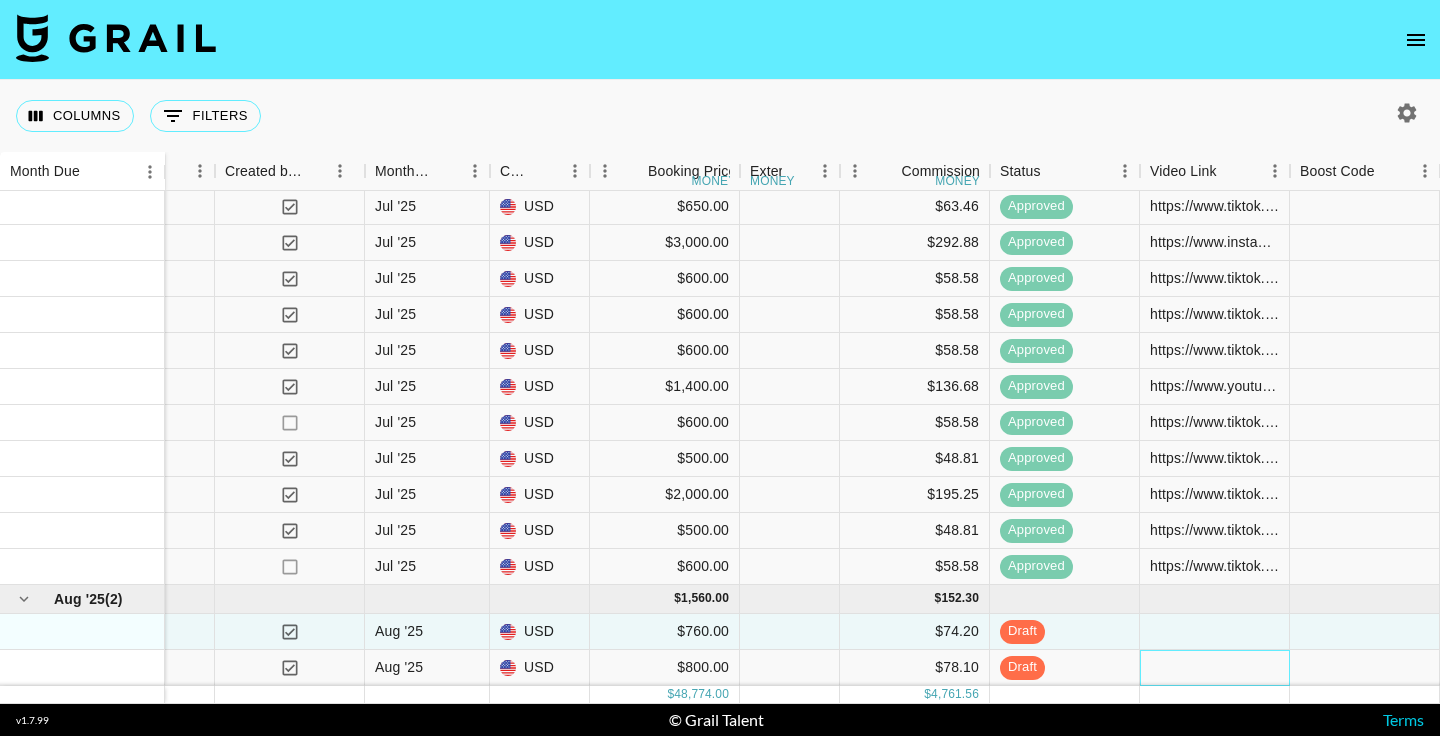 click at bounding box center [1215, 668] 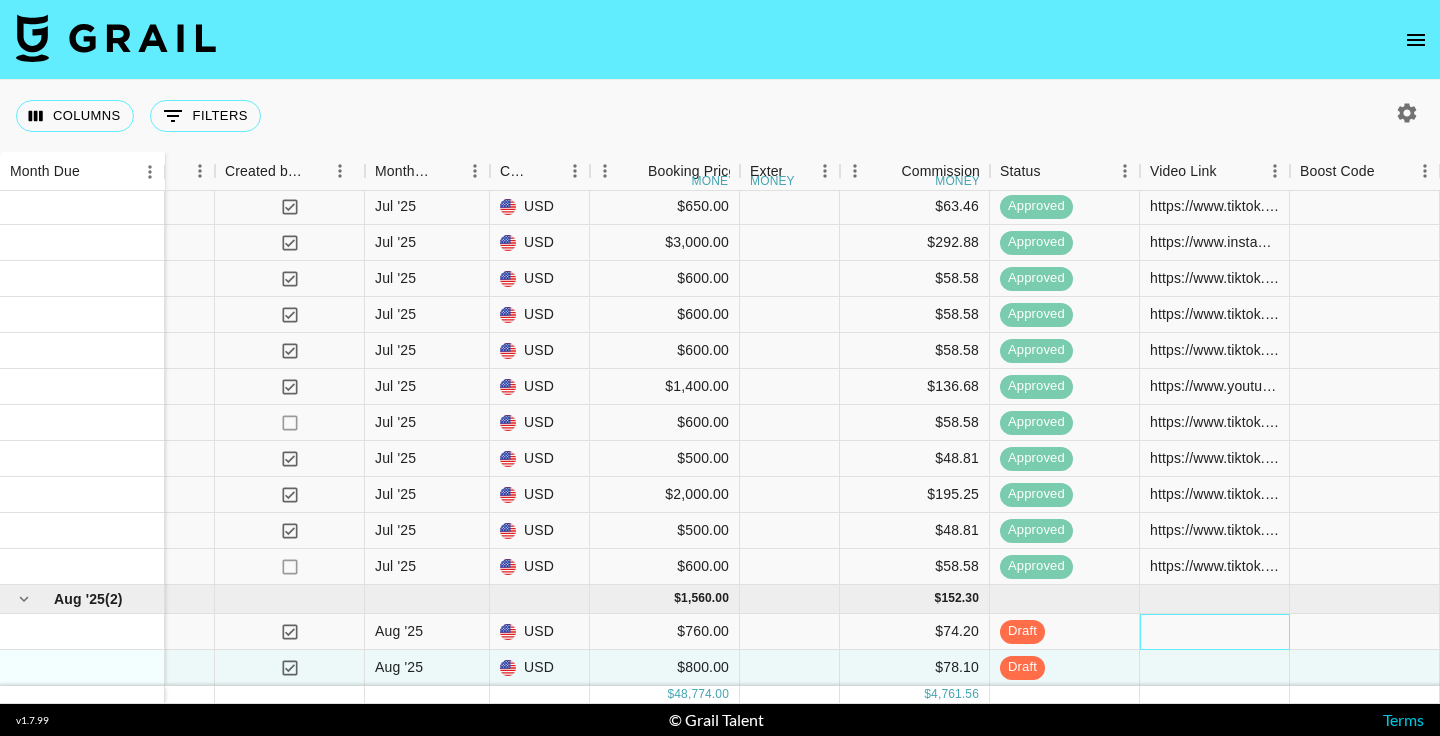 click at bounding box center [1215, 632] 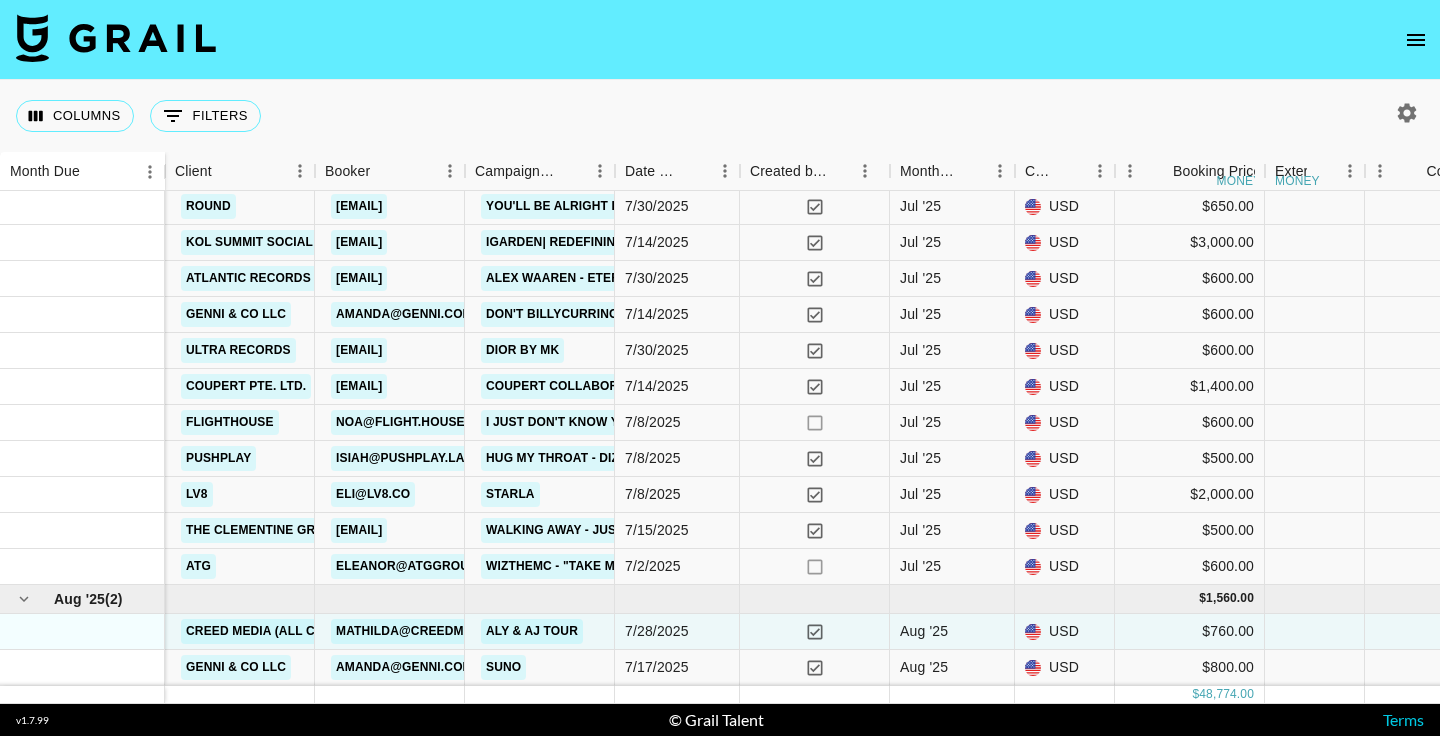 scroll, scrollTop: 1385, scrollLeft: 650, axis: both 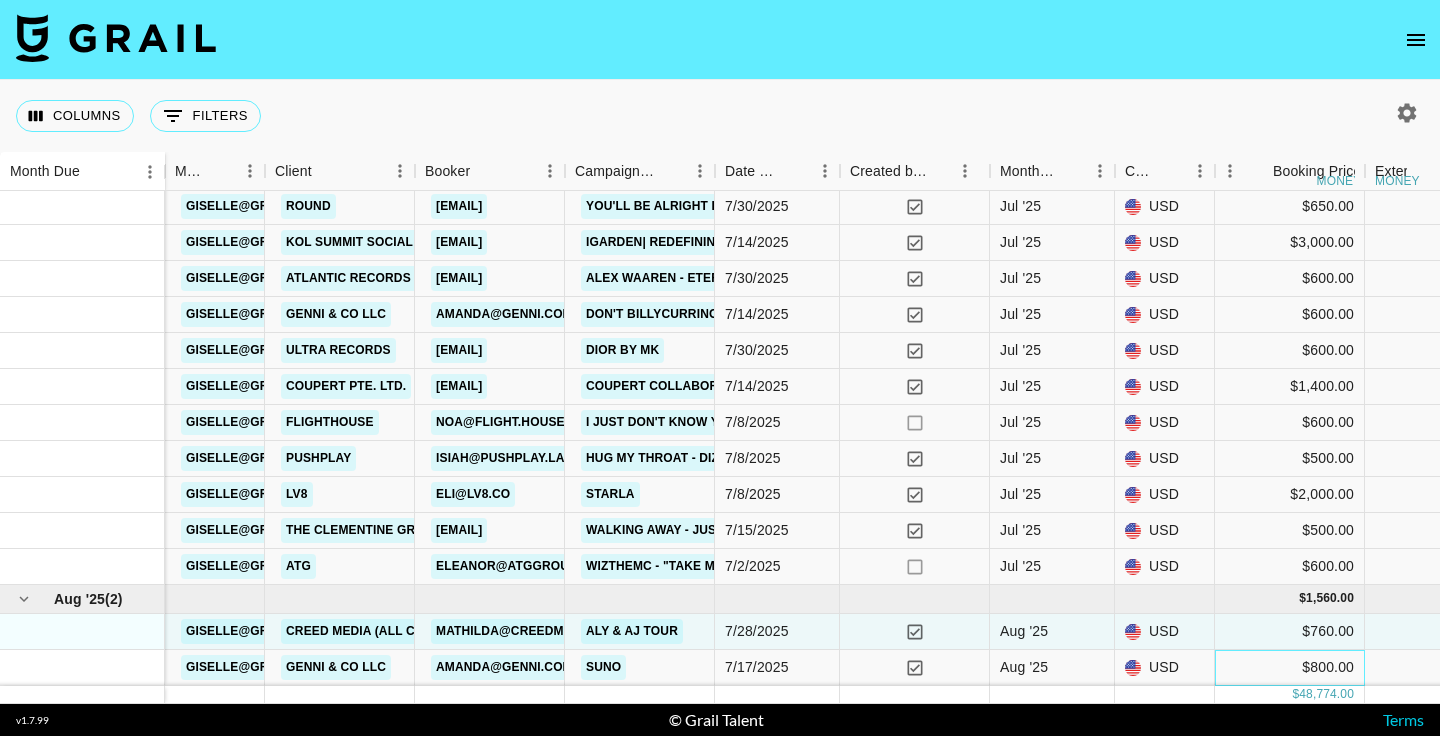 click on "$800.00" at bounding box center [1290, 668] 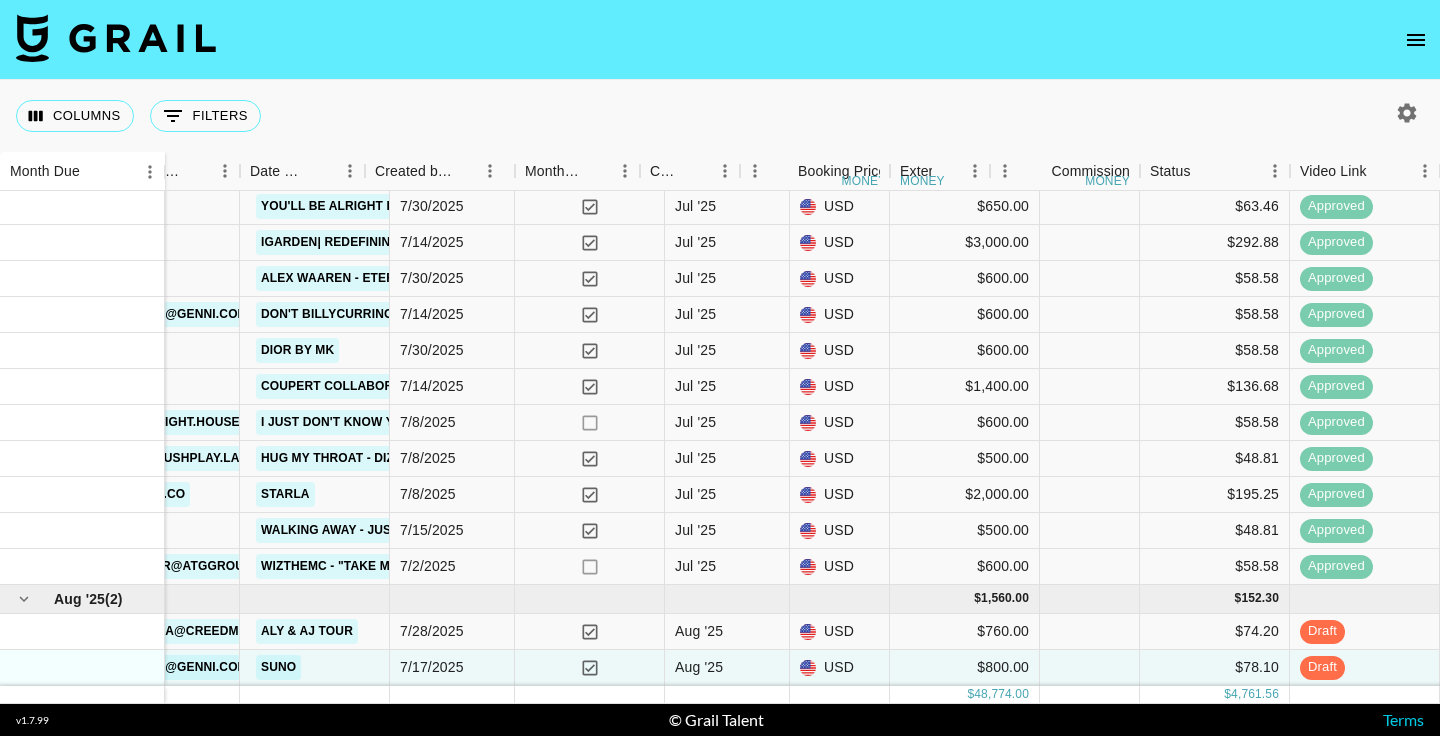 scroll, scrollTop: 1385, scrollLeft: 1275, axis: both 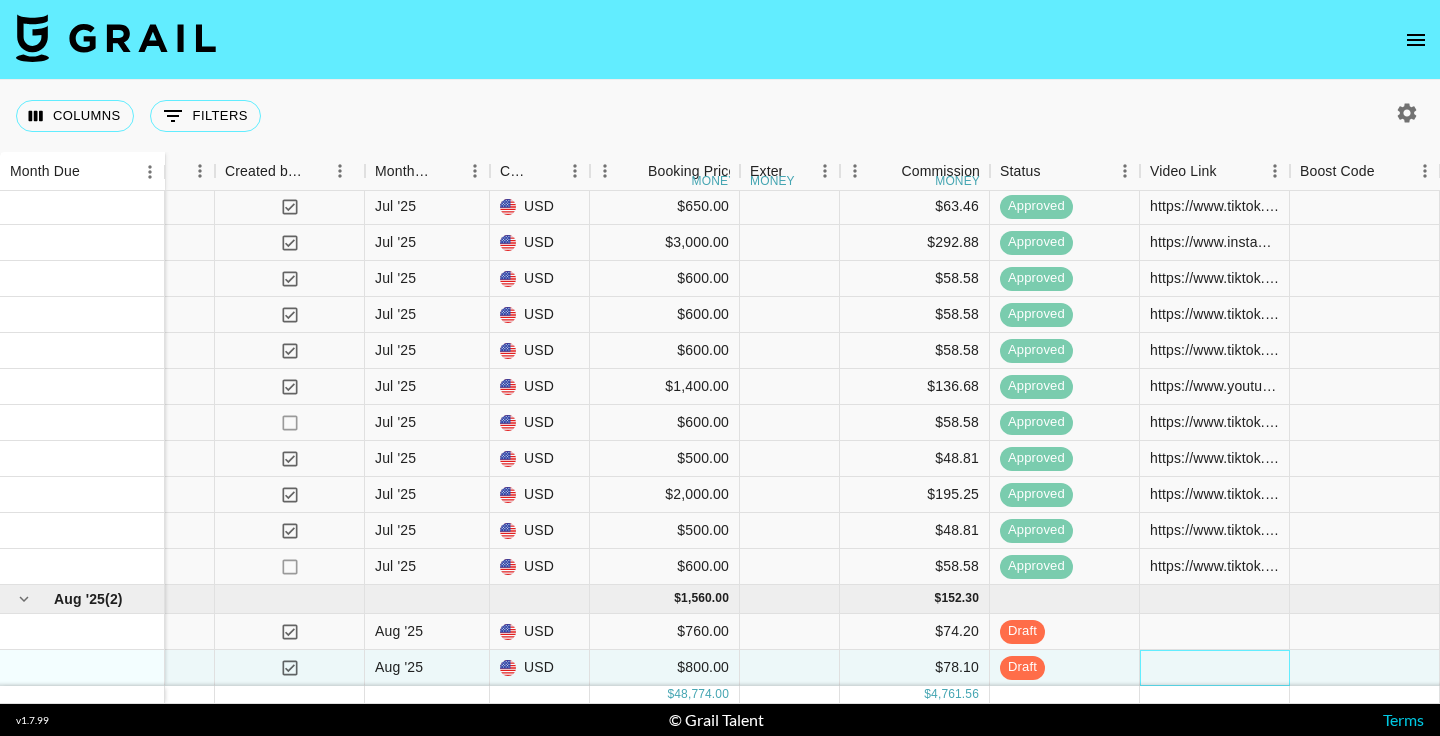 click at bounding box center (1215, 668) 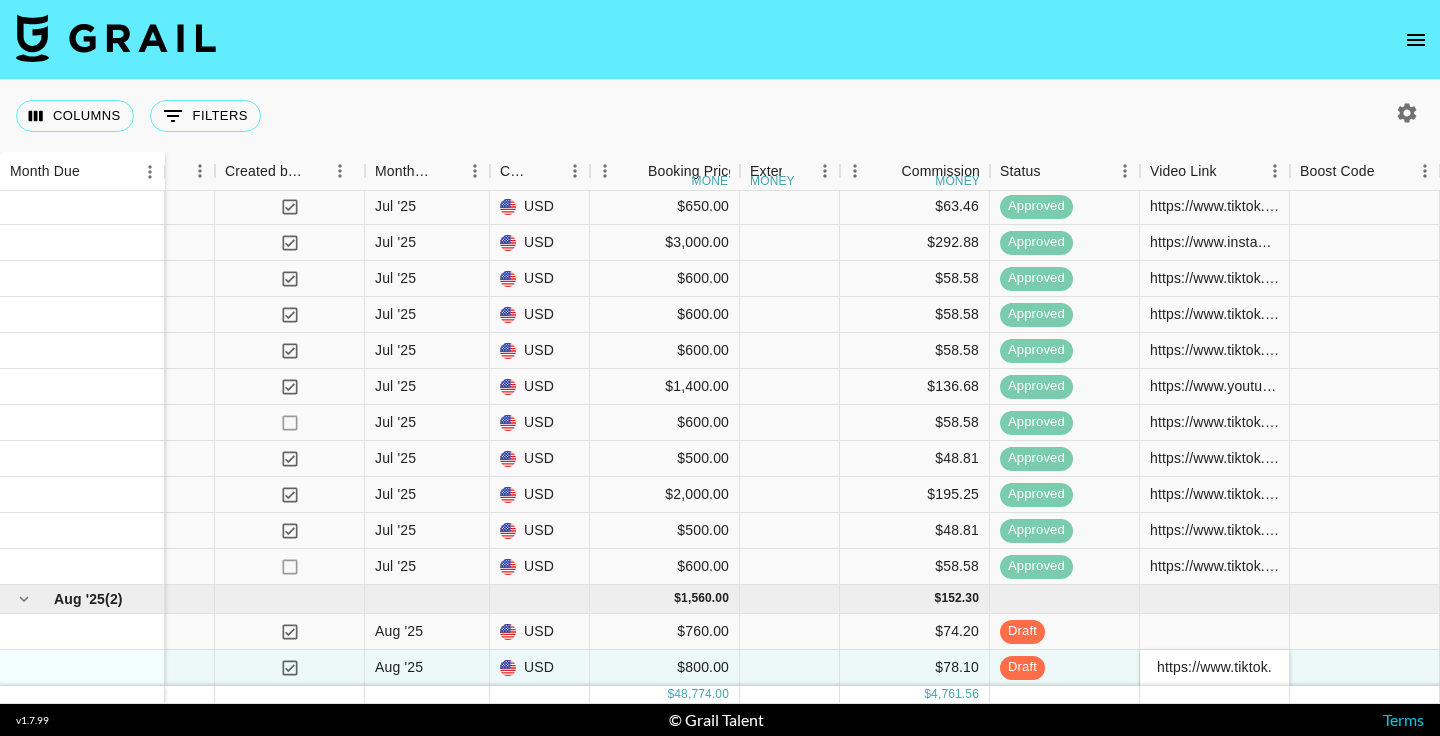 scroll, scrollTop: 0, scrollLeft: 313, axis: horizontal 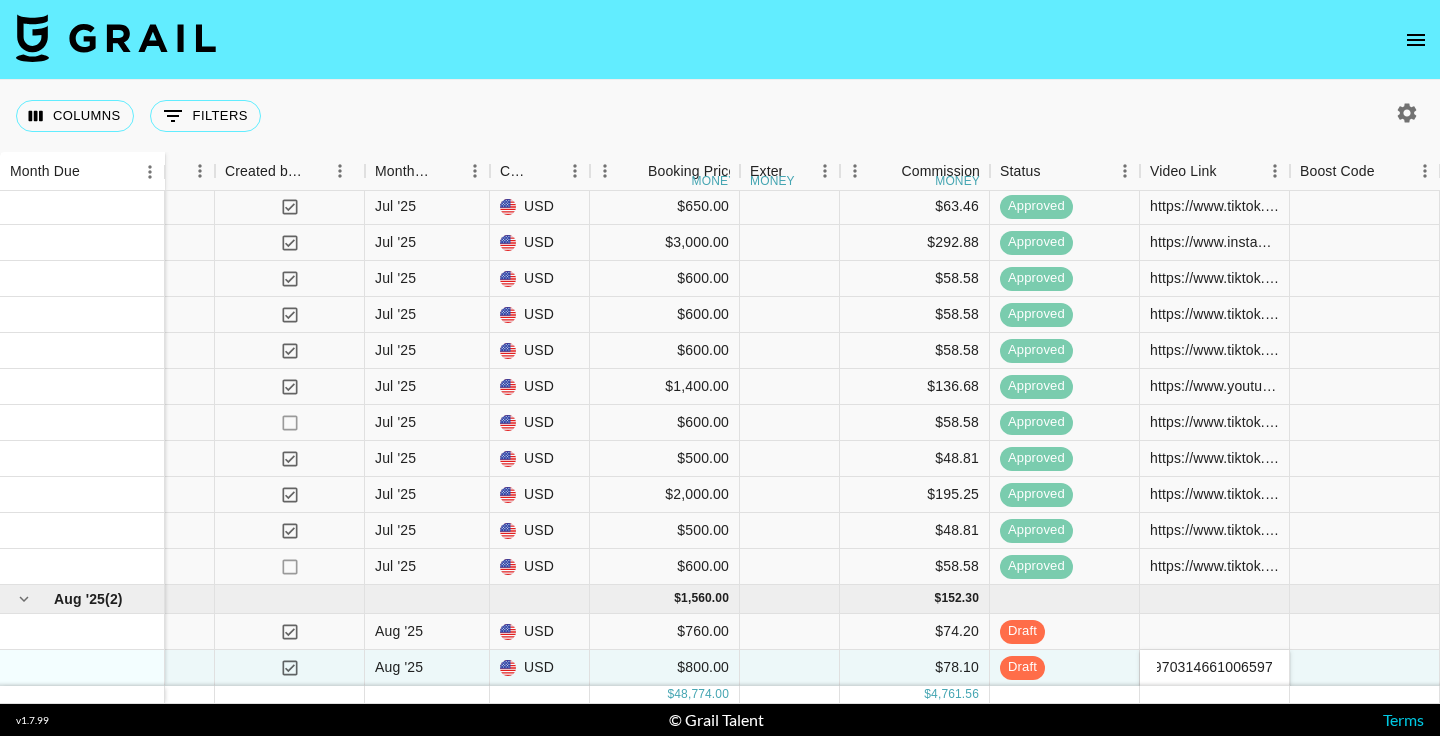 type on "https://www.tiktok.com/@nickpalmai1/video/7535970314661006597" 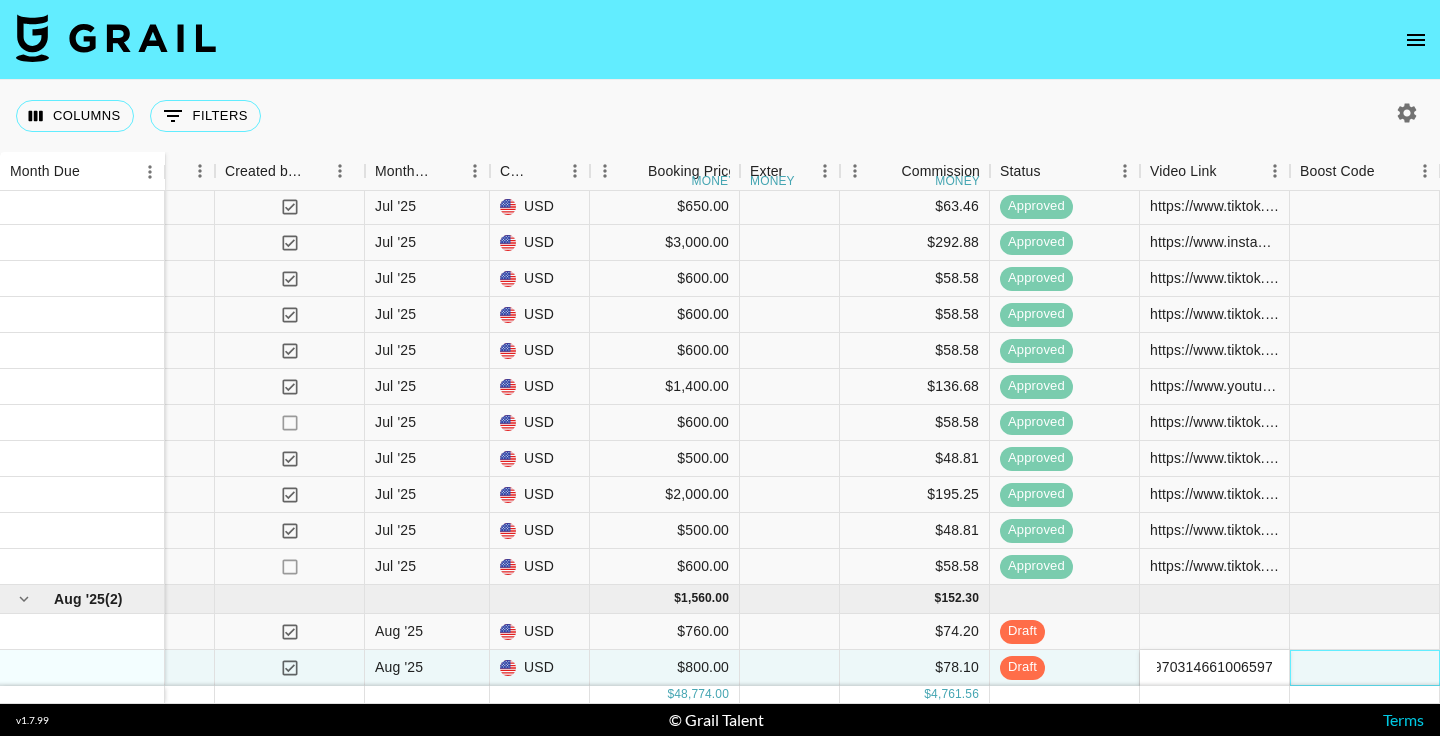 scroll, scrollTop: 0, scrollLeft: 0, axis: both 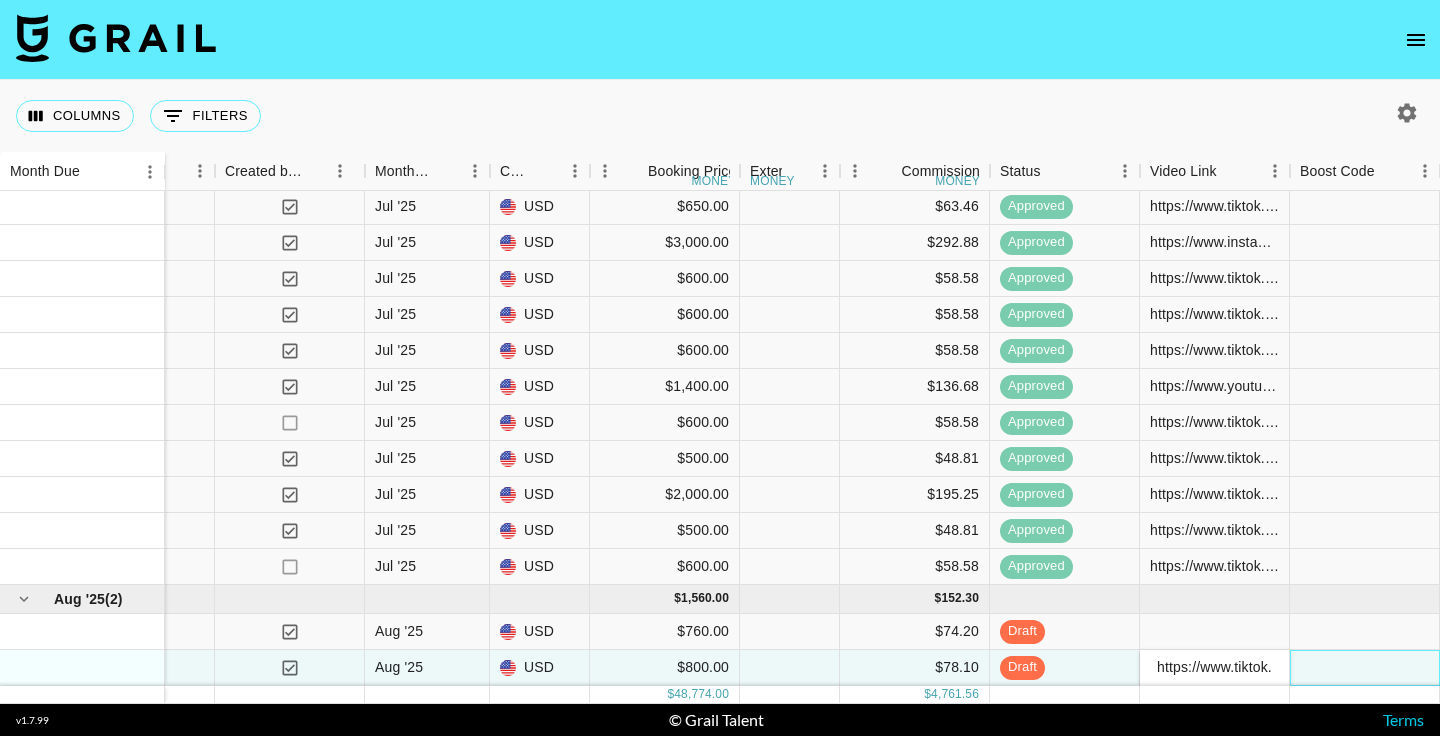 click at bounding box center (1365, 668) 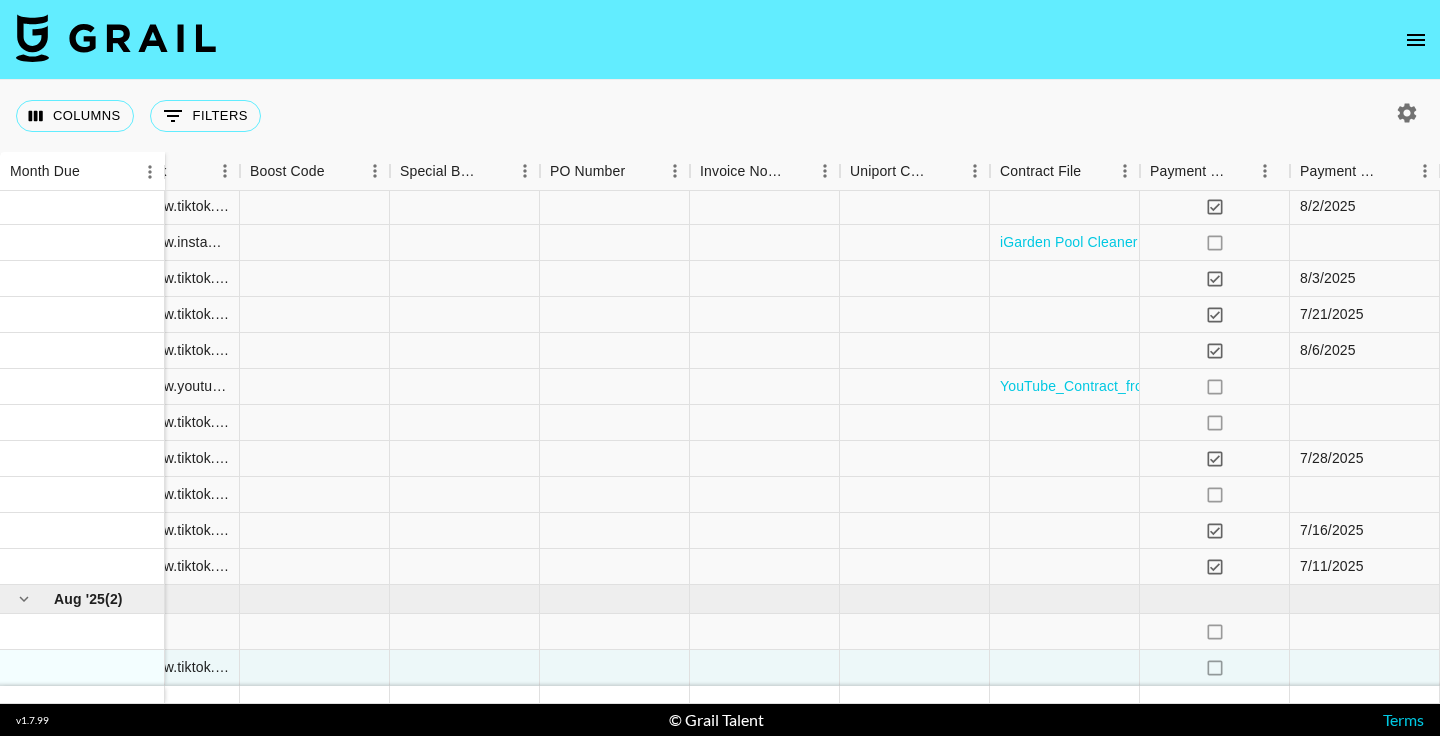 scroll, scrollTop: 1385, scrollLeft: 2555, axis: both 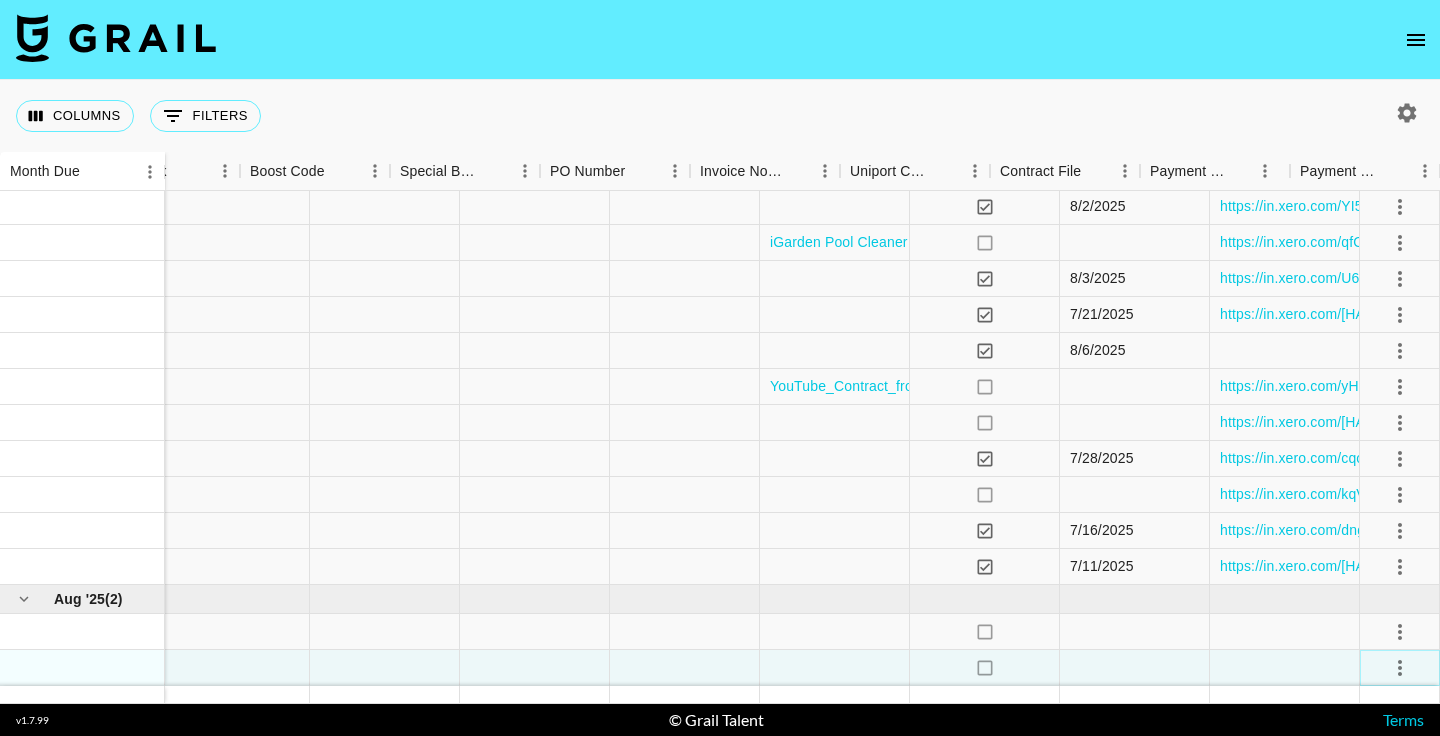 type 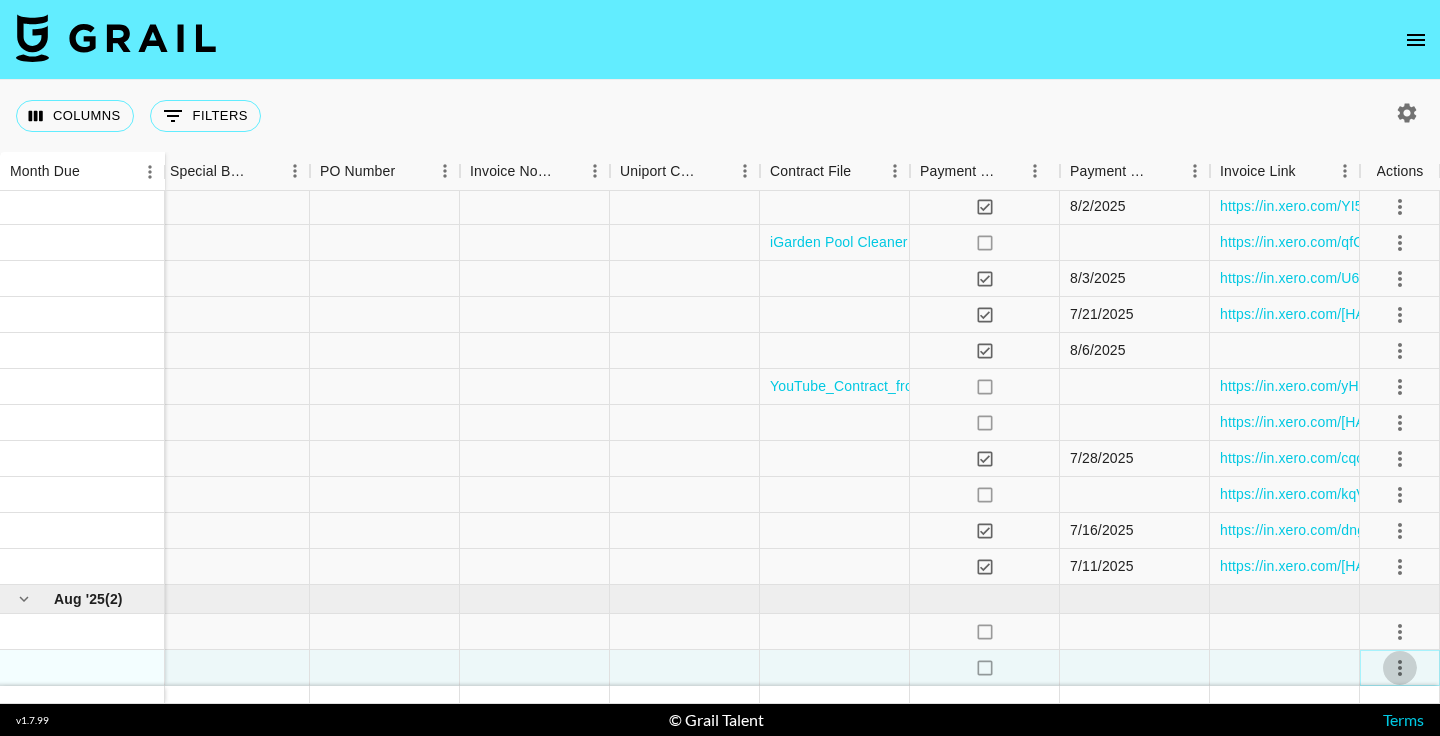 click 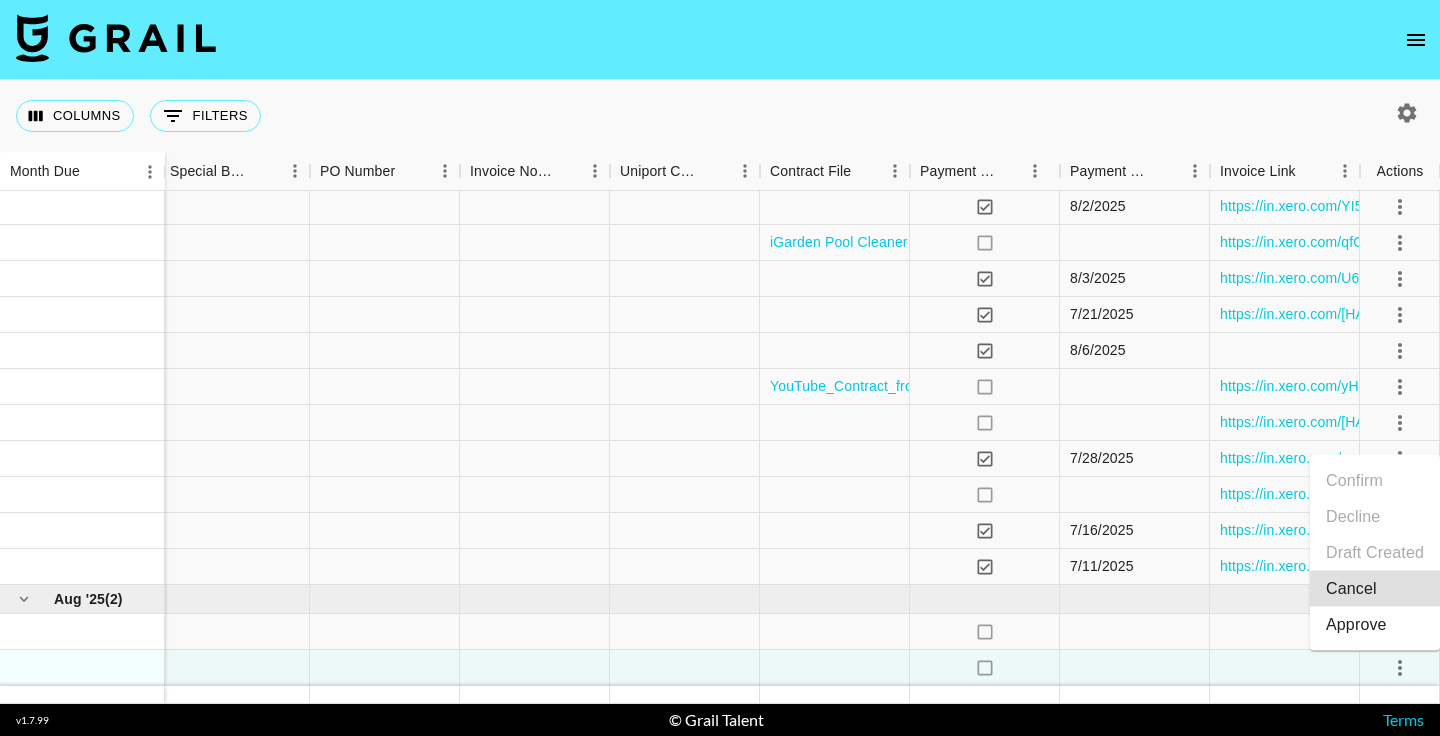 click on "Approve" at bounding box center [1356, 625] 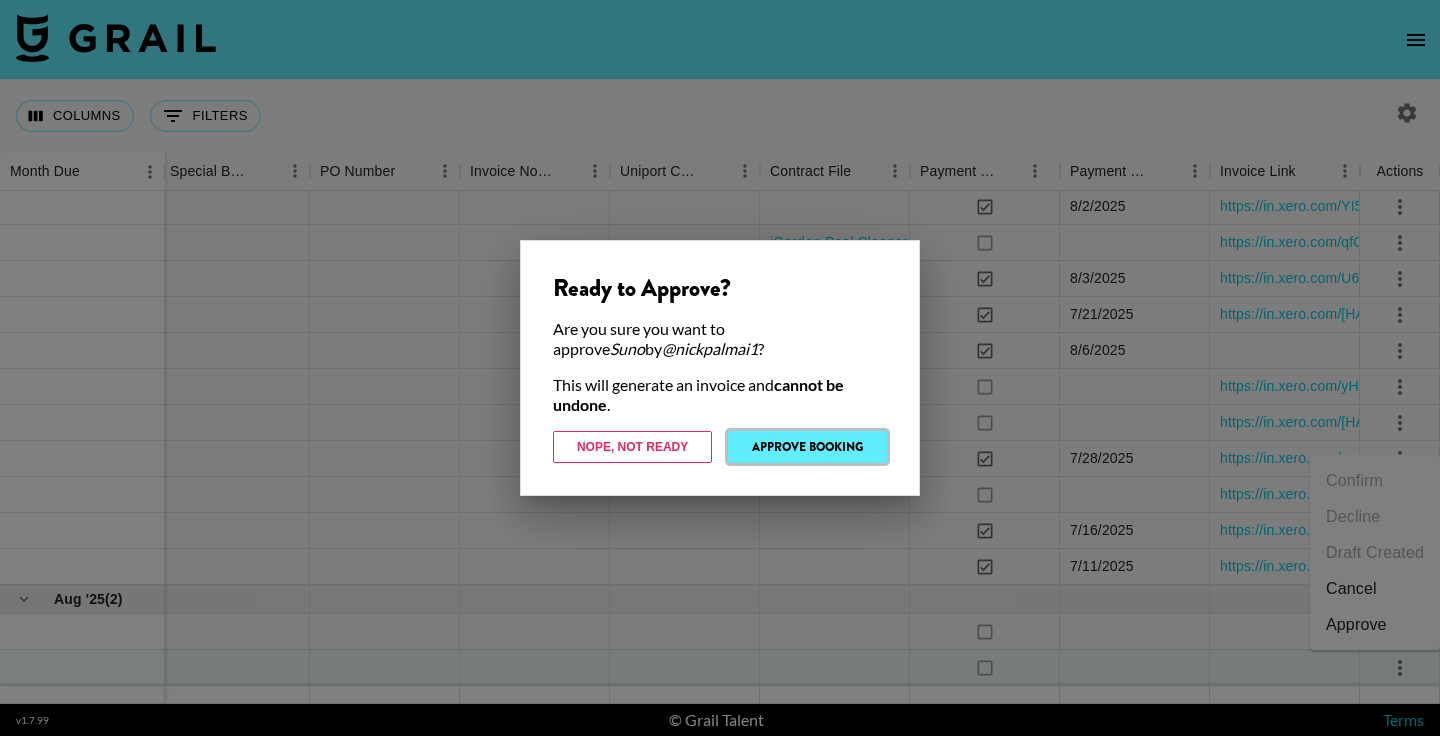 click on "Approve Booking" at bounding box center (807, 447) 